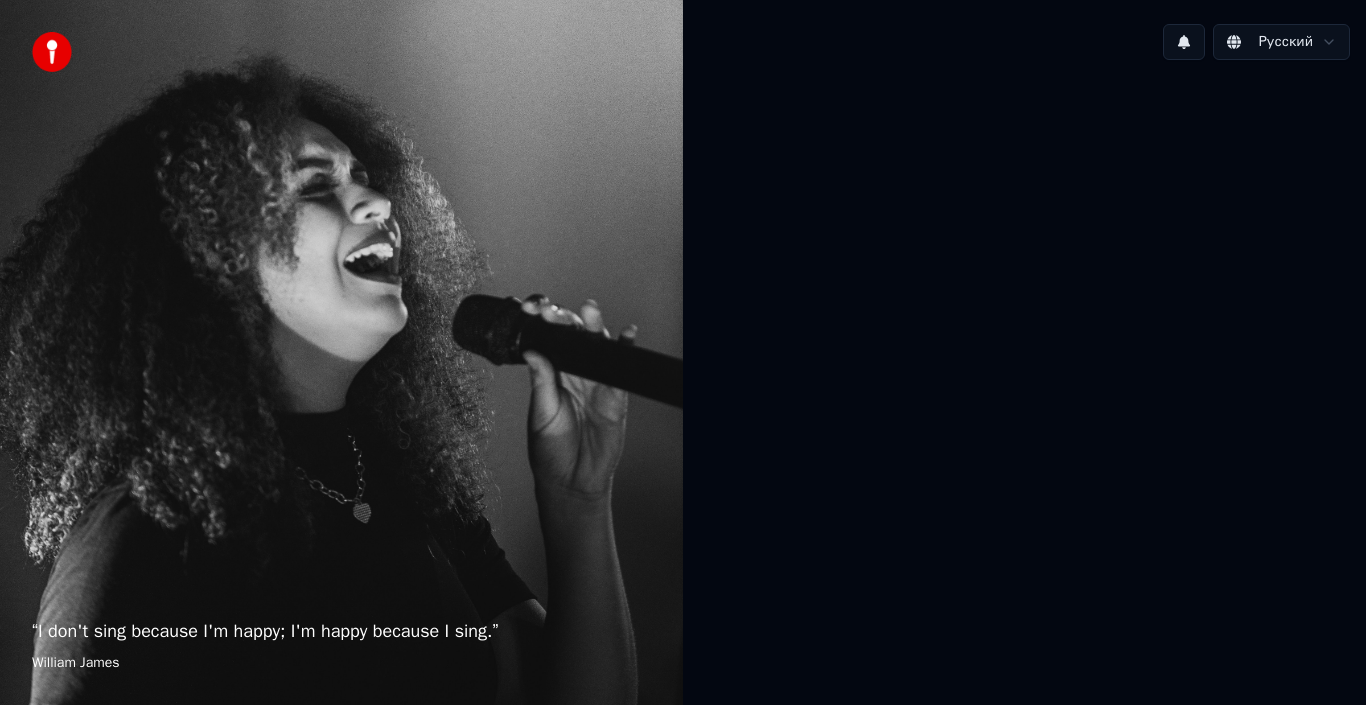 scroll, scrollTop: 0, scrollLeft: 0, axis: both 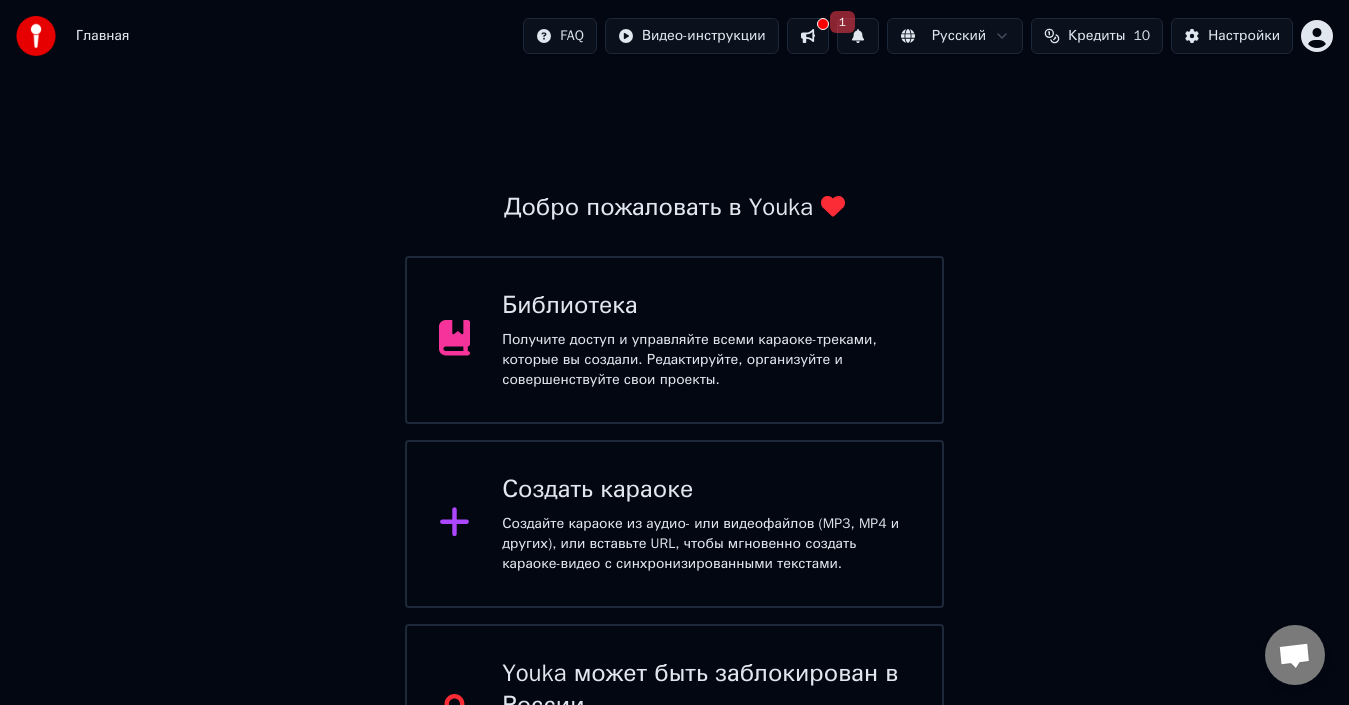 click at bounding box center [808, 36] 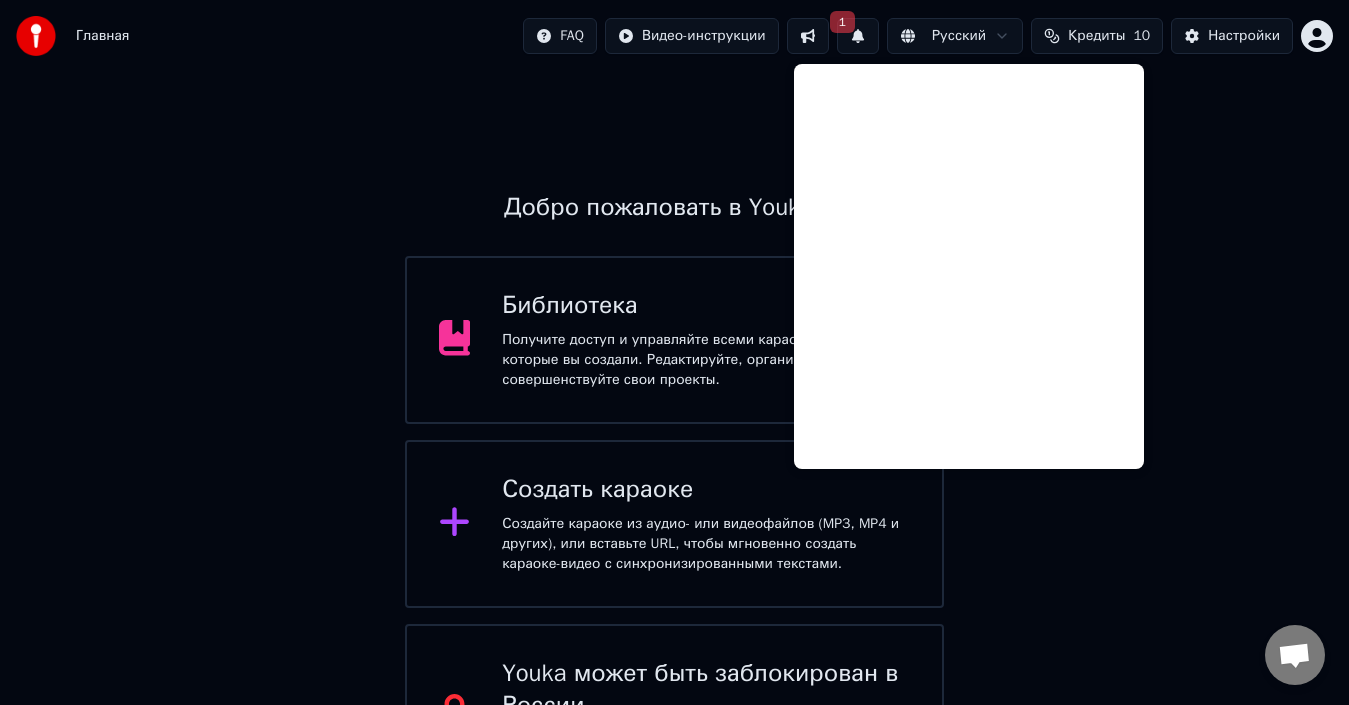 click on "Добро пожаловать в Youka Библиотека Получите доступ и управляйте всеми караоке-треками, которые вы создали. Редактируйте, организуйте и совершенствуйте свои проекты. Создать караоке Создайте караоке из аудио- или видеофайлов (MP3, MP4 и других), или вставьте URL, чтобы мгновенно создать караоке-видео с синхронизированными текстами. Youka может быть заблокирован в России Если у вас возникают проблемы при создании караоке, попробуйте использовать VPN для доступа к Youka." at bounding box center (674, 438) 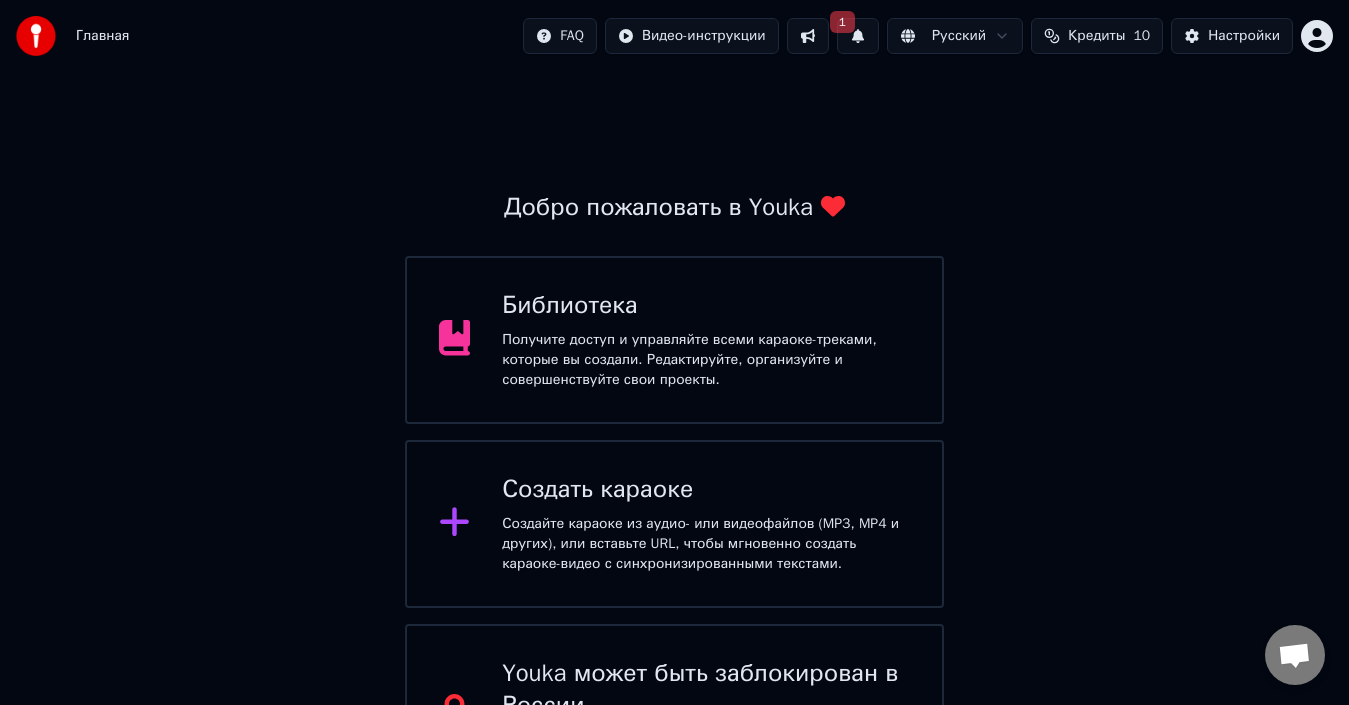 click on "Создать караоке" at bounding box center [706, 490] 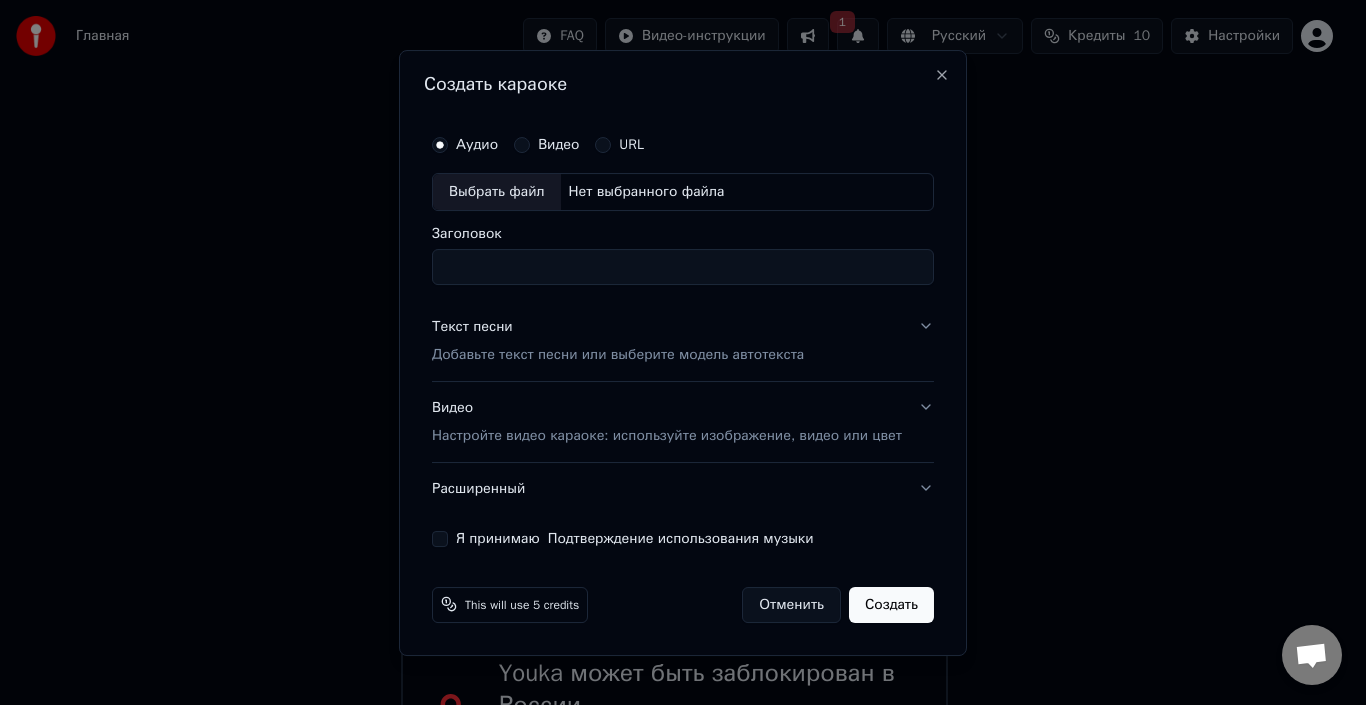 click on "Видео" at bounding box center (522, 145) 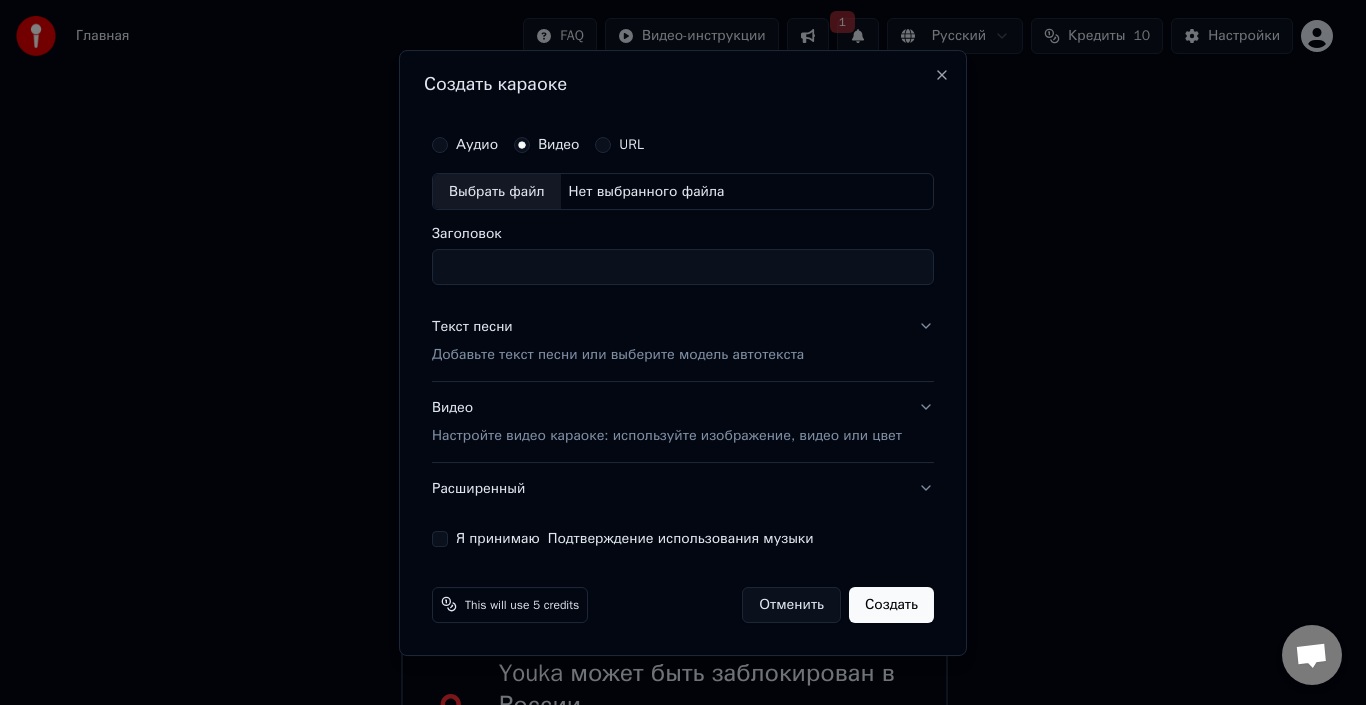 click on "Аудио" at bounding box center [465, 145] 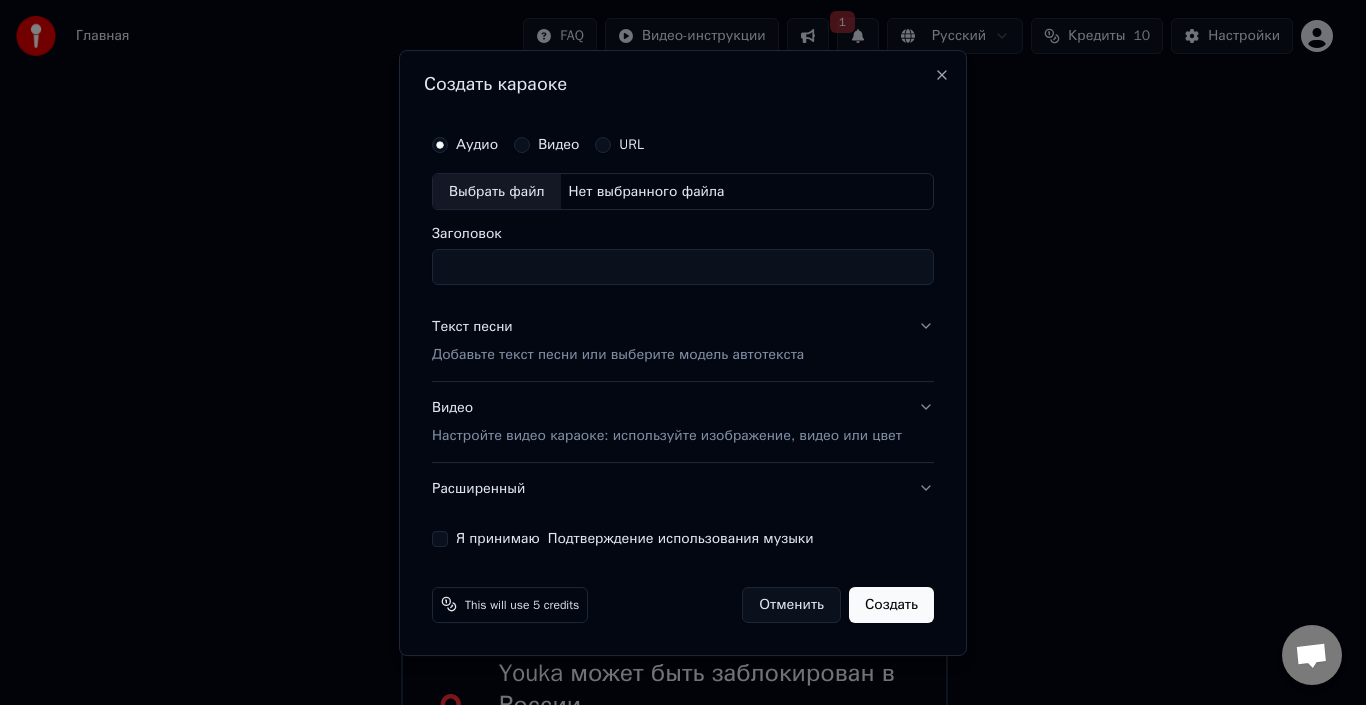 click on "Выбрать файл" at bounding box center [497, 192] 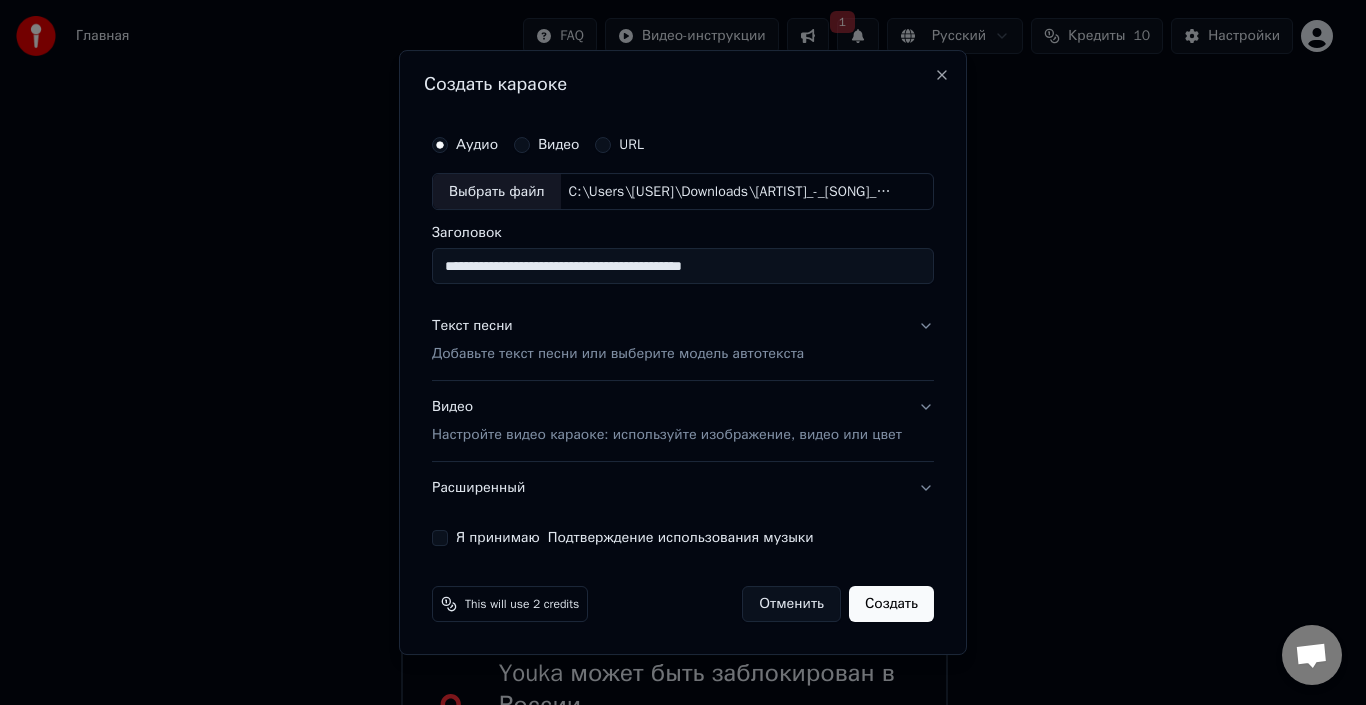 type on "**********" 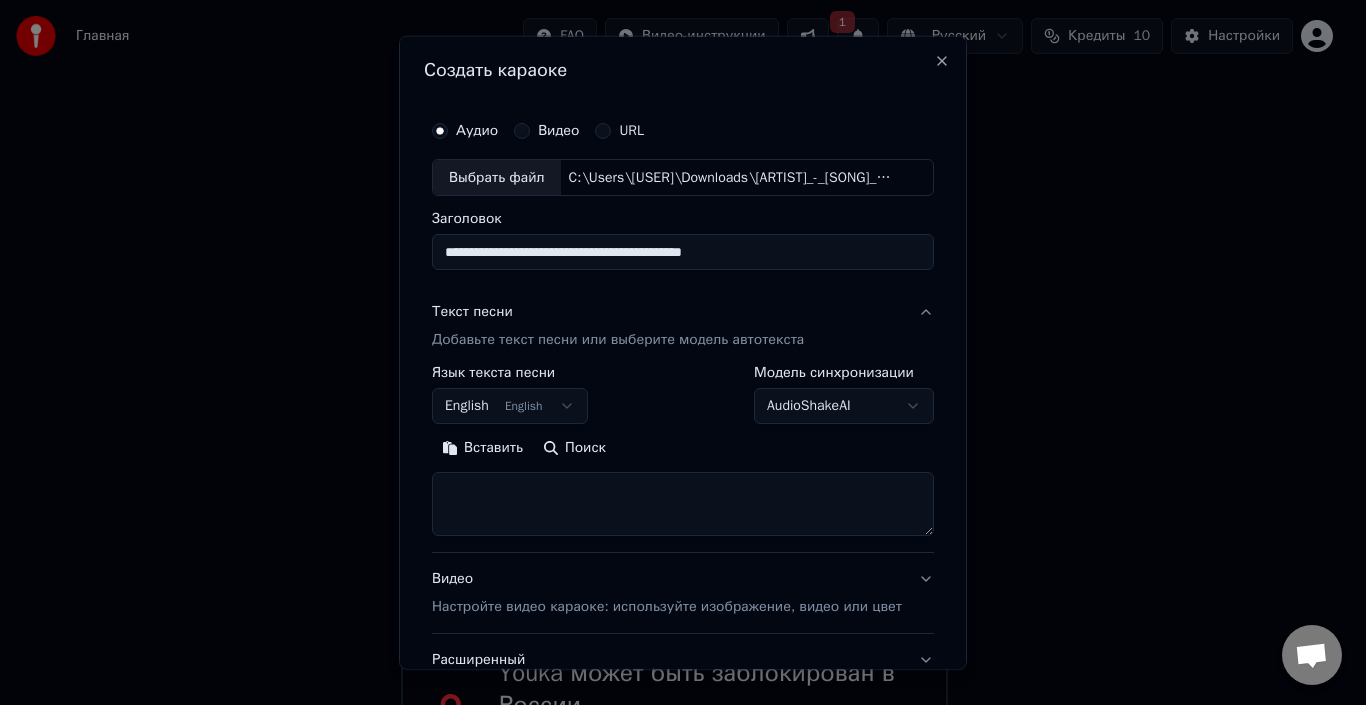 click on "English English" at bounding box center [510, 406] 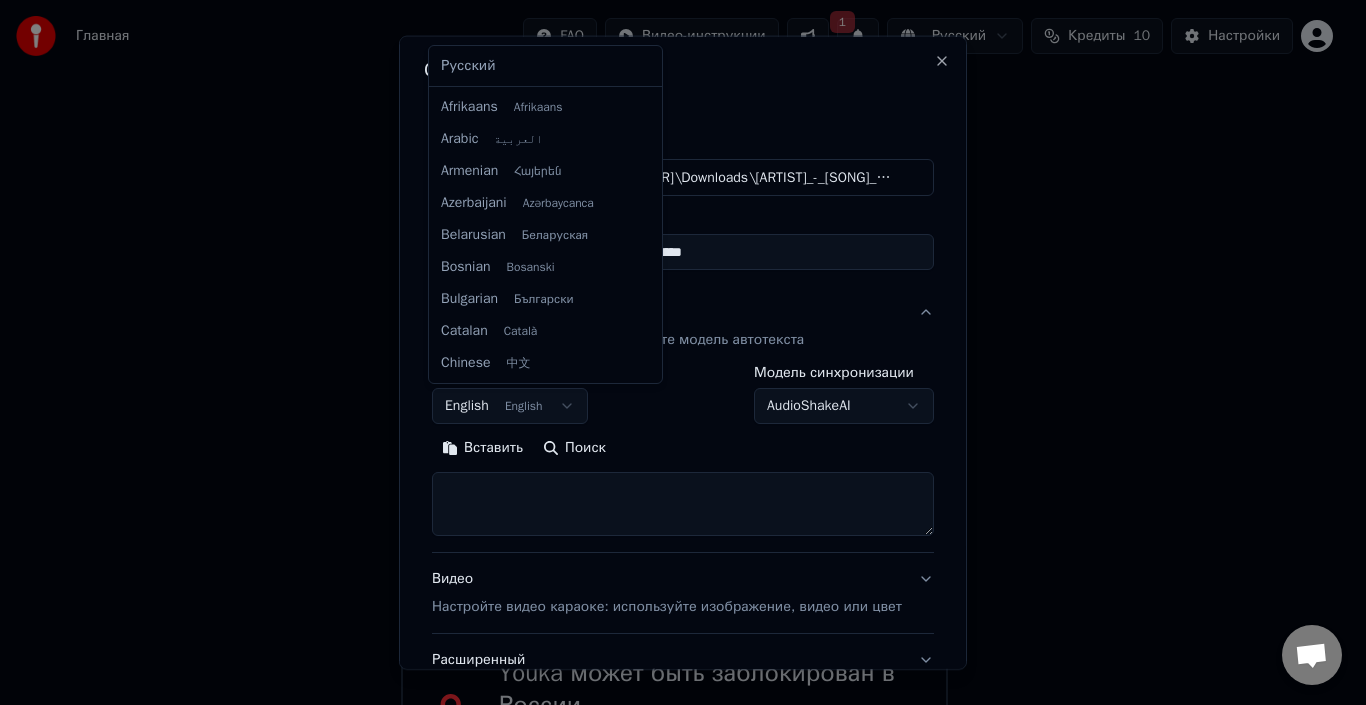 scroll, scrollTop: 160, scrollLeft: 0, axis: vertical 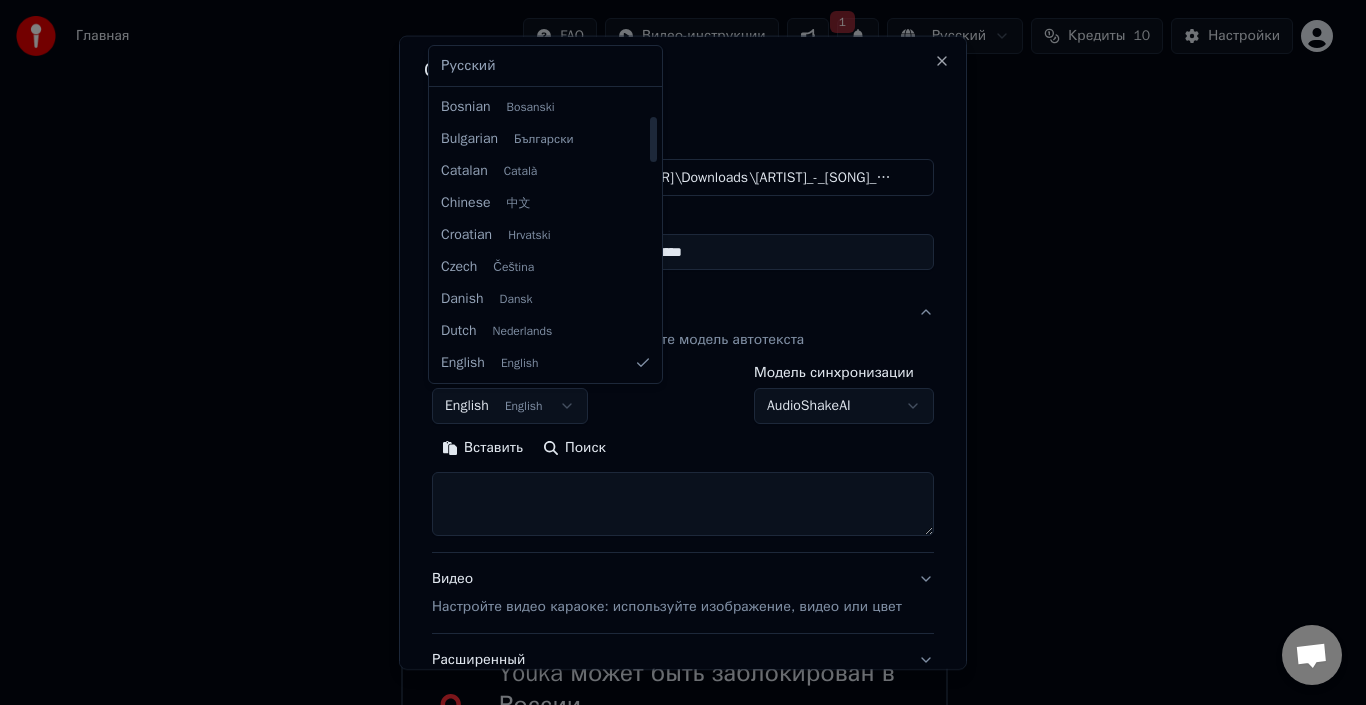 select on "**" 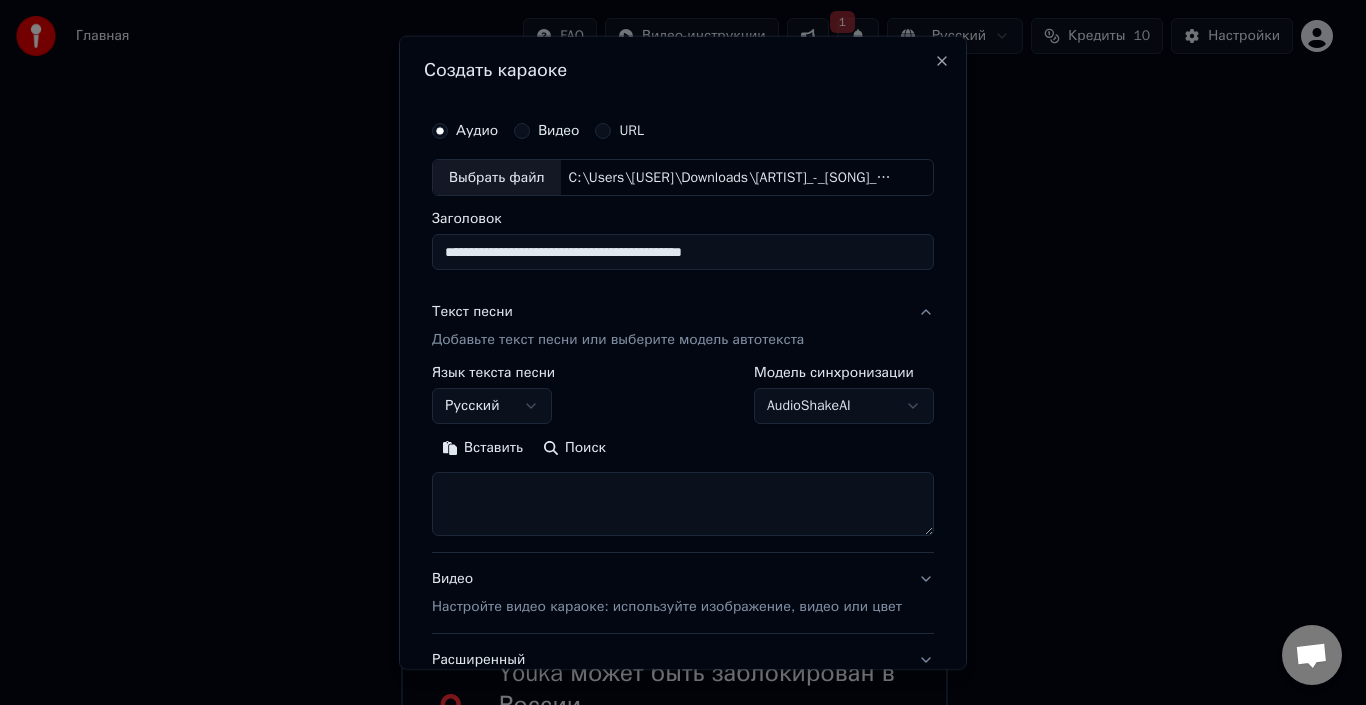 scroll, scrollTop: 100, scrollLeft: 0, axis: vertical 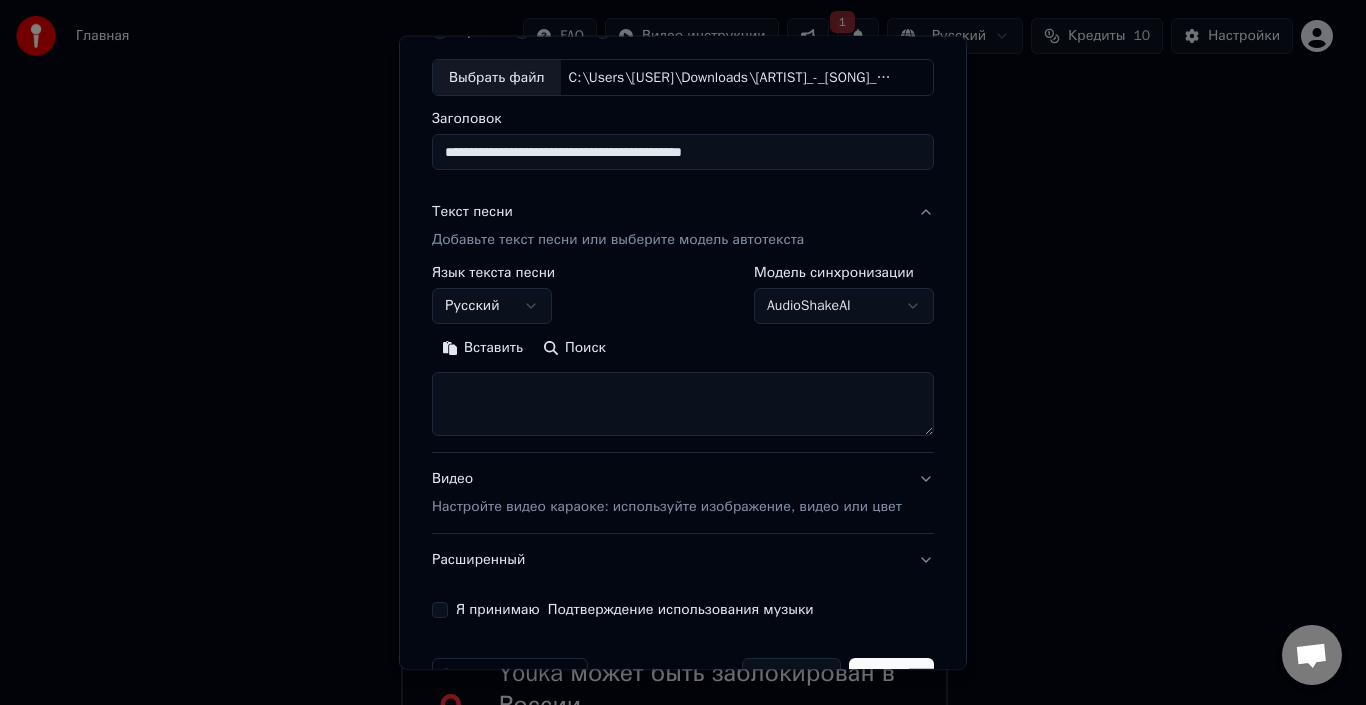 drag, startPoint x: 542, startPoint y: 359, endPoint x: 531, endPoint y: 372, distance: 17.029387 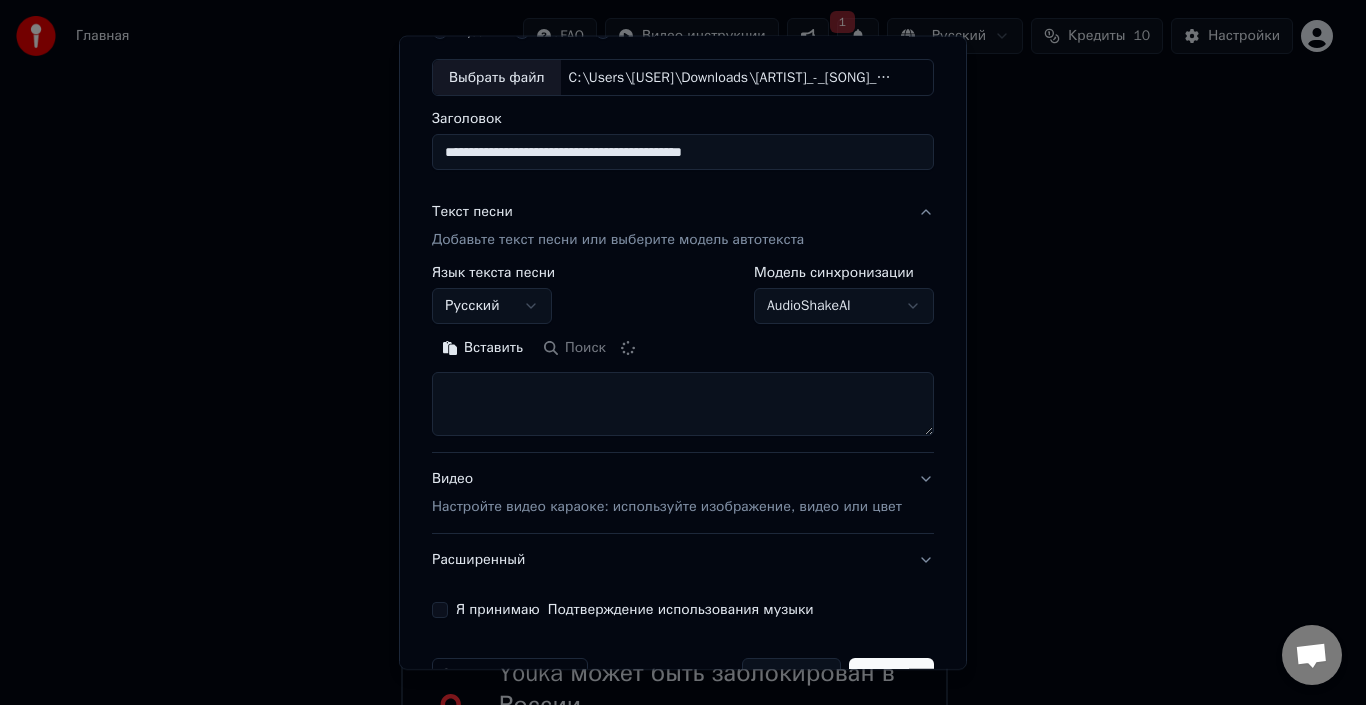 click at bounding box center [683, 404] 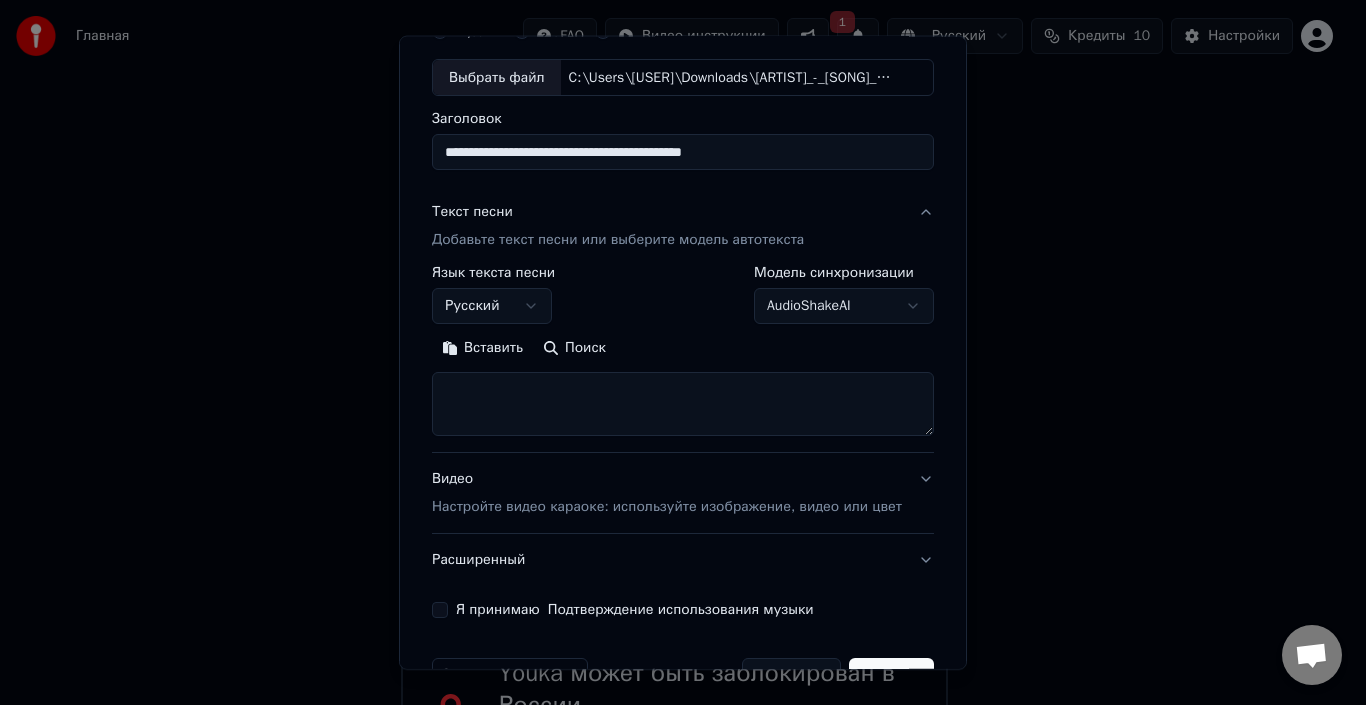 paste on "**********" 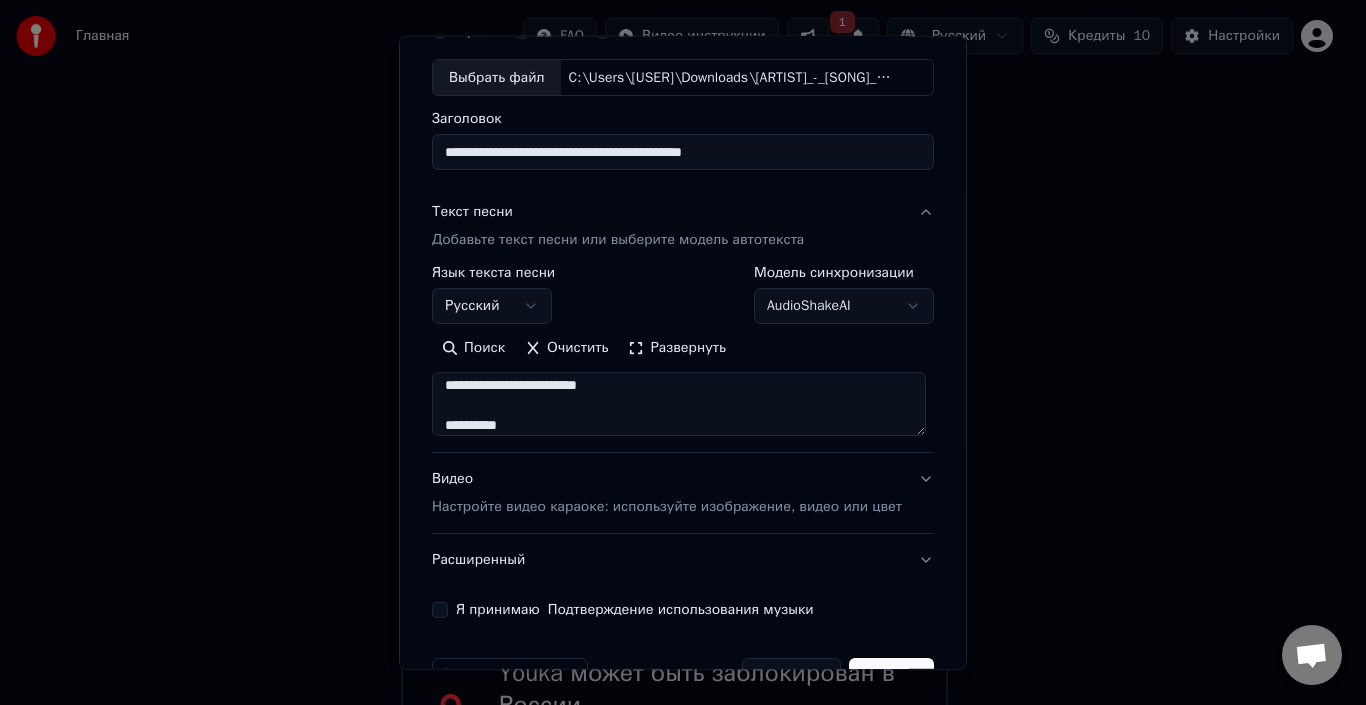 click on "Развернуть" at bounding box center (677, 348) 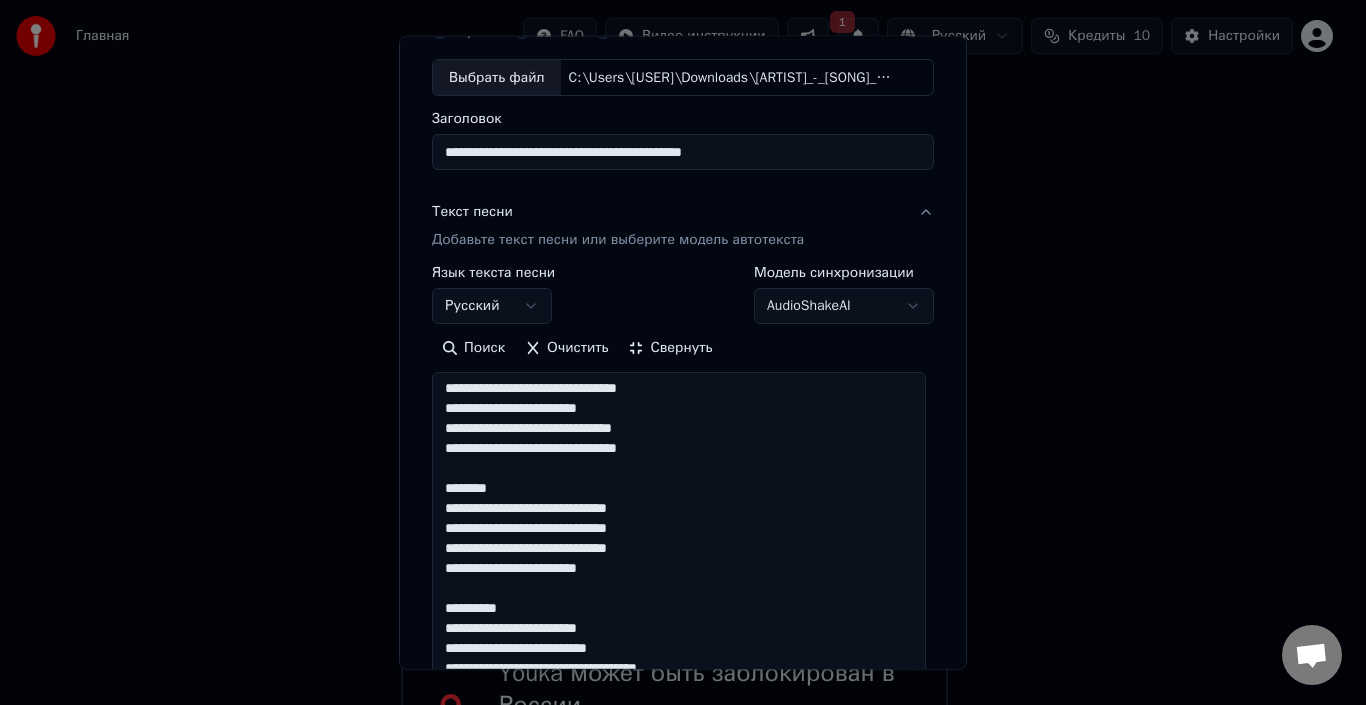 scroll, scrollTop: 0, scrollLeft: 0, axis: both 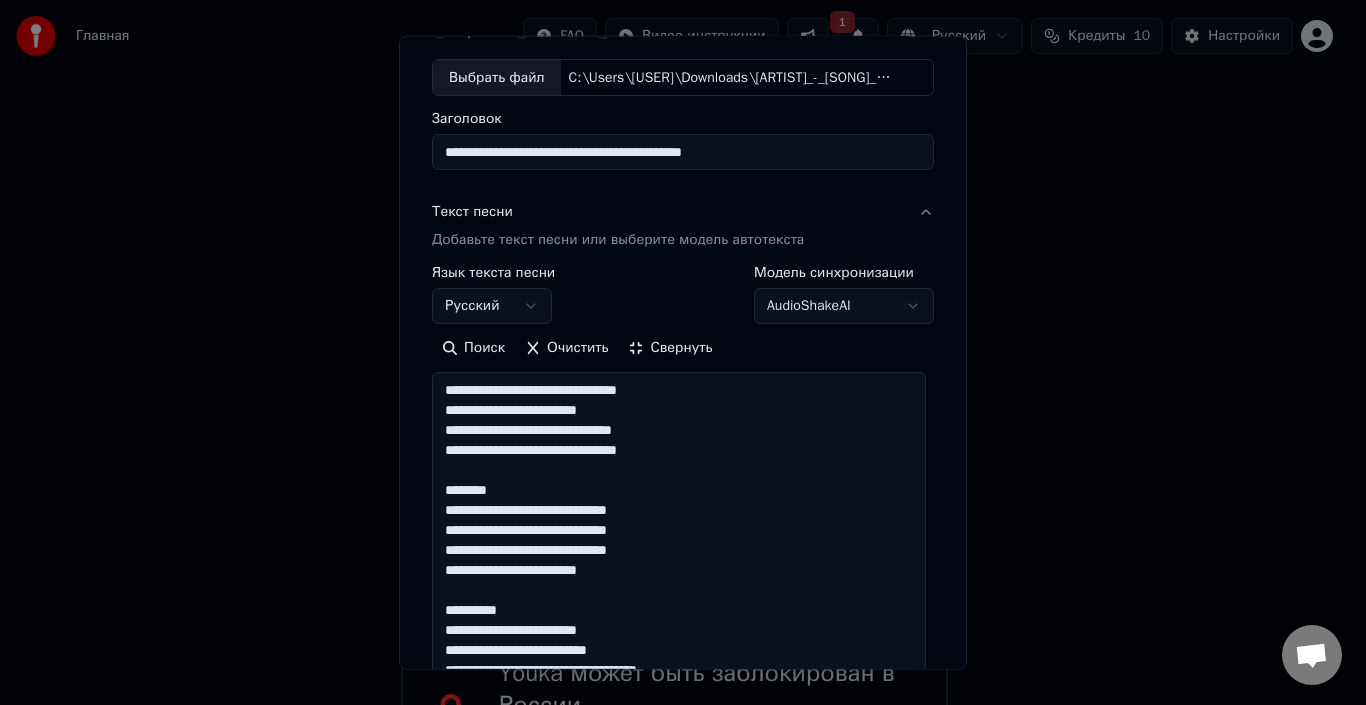 drag, startPoint x: 481, startPoint y: 487, endPoint x: 441, endPoint y: 474, distance: 42.059483 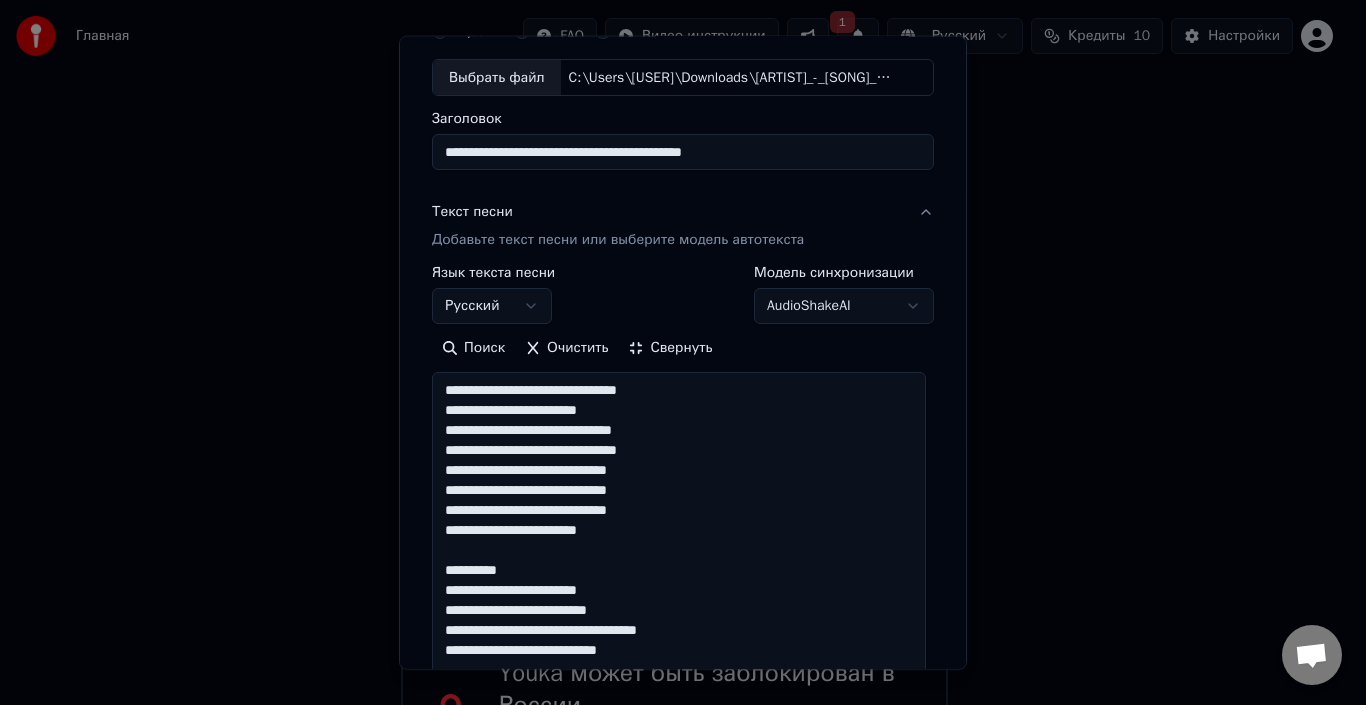drag, startPoint x: 575, startPoint y: 573, endPoint x: 435, endPoint y: 559, distance: 140.69826 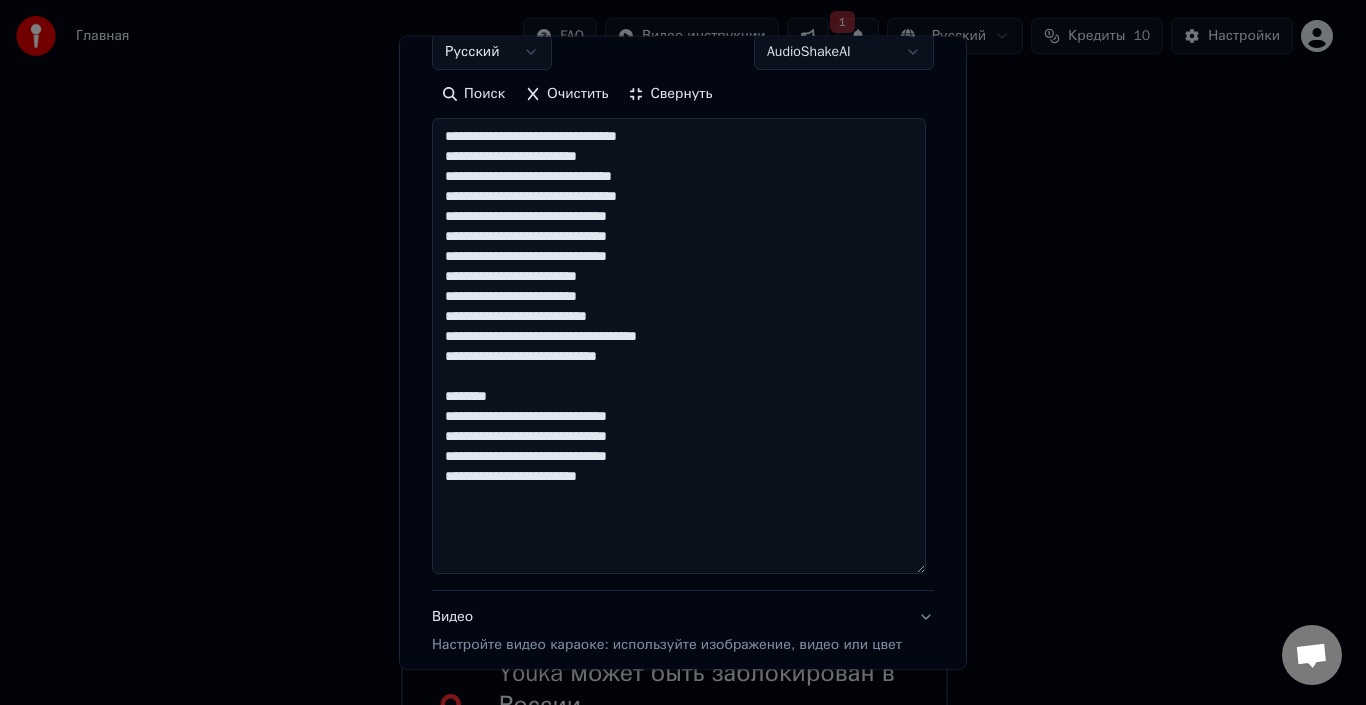 scroll, scrollTop: 400, scrollLeft: 0, axis: vertical 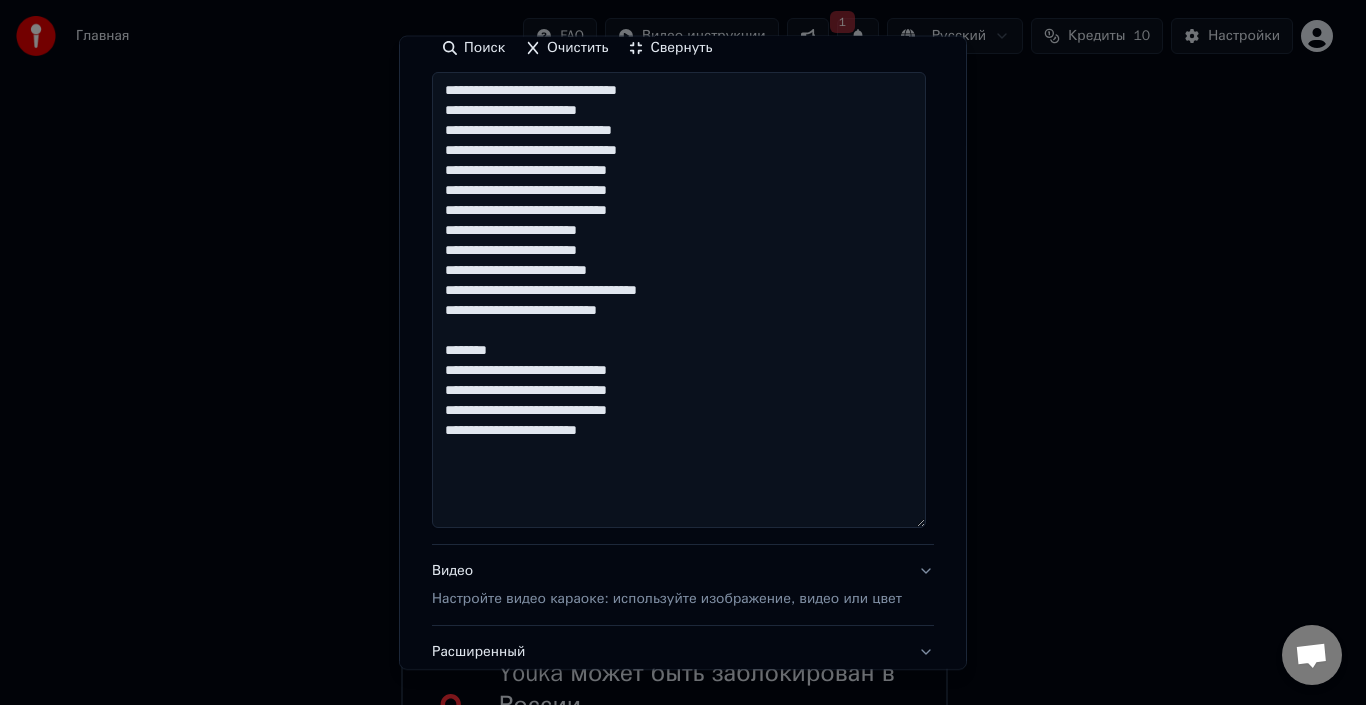 drag, startPoint x: 515, startPoint y: 350, endPoint x: 442, endPoint y: 336, distance: 74.330345 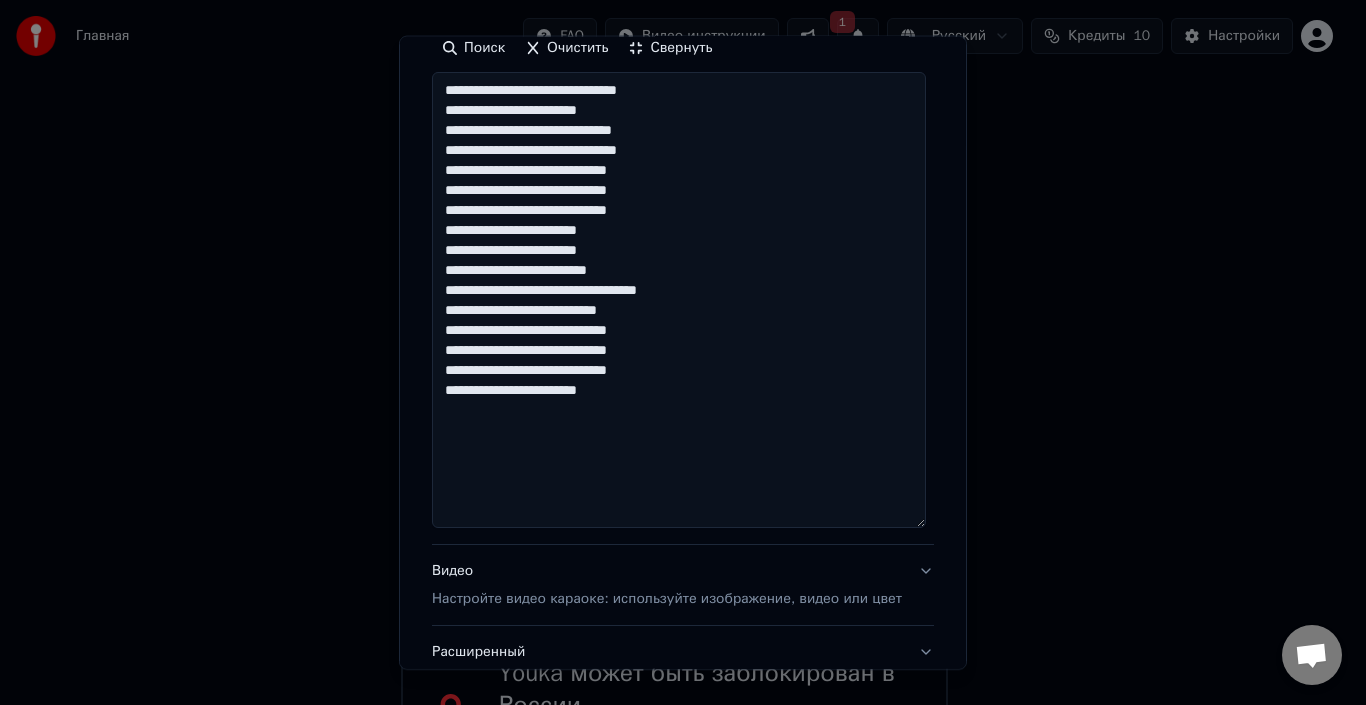 scroll, scrollTop: 549, scrollLeft: 0, axis: vertical 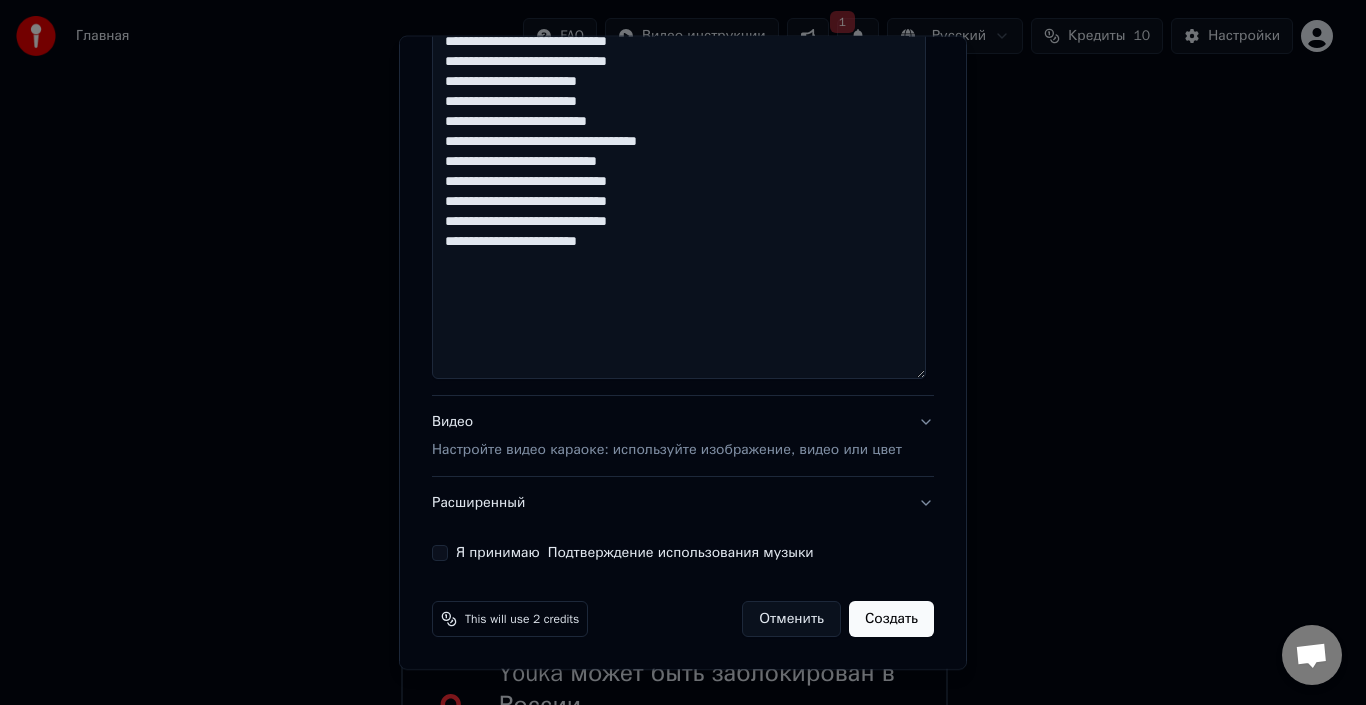 type on "**********" 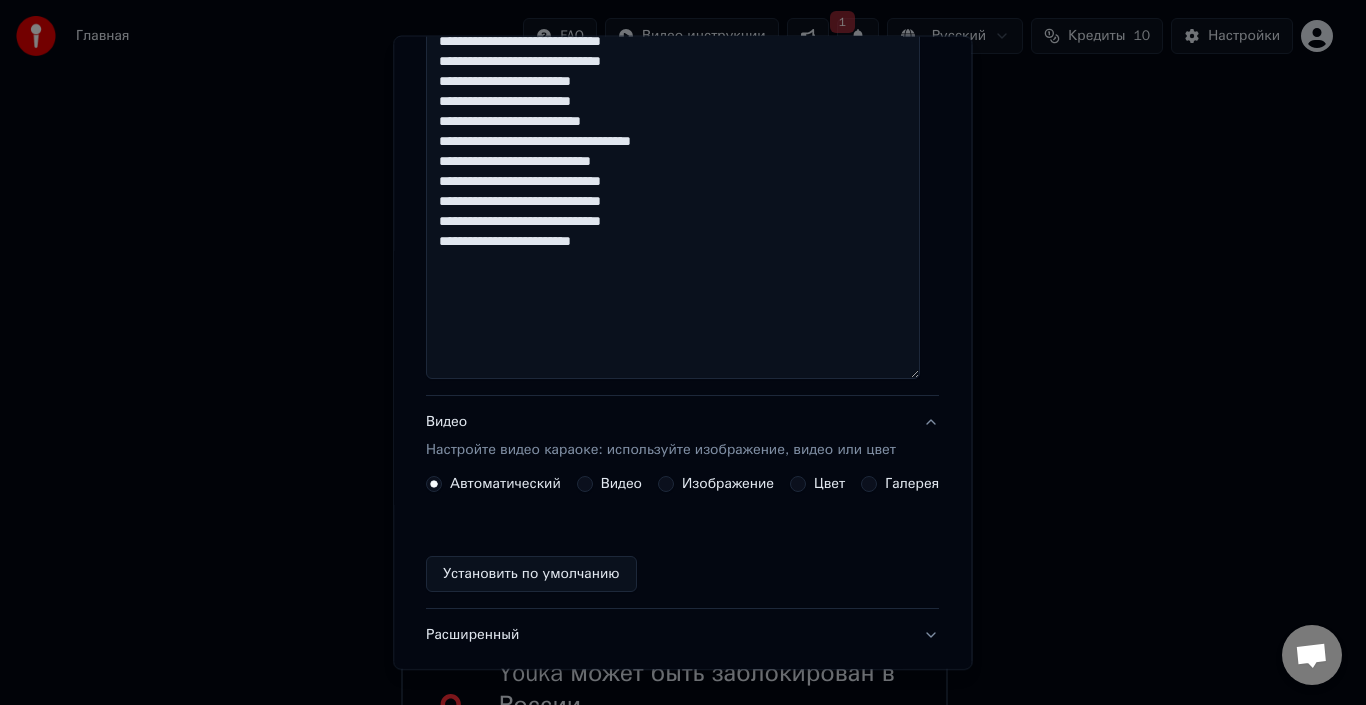 scroll, scrollTop: 103, scrollLeft: 0, axis: vertical 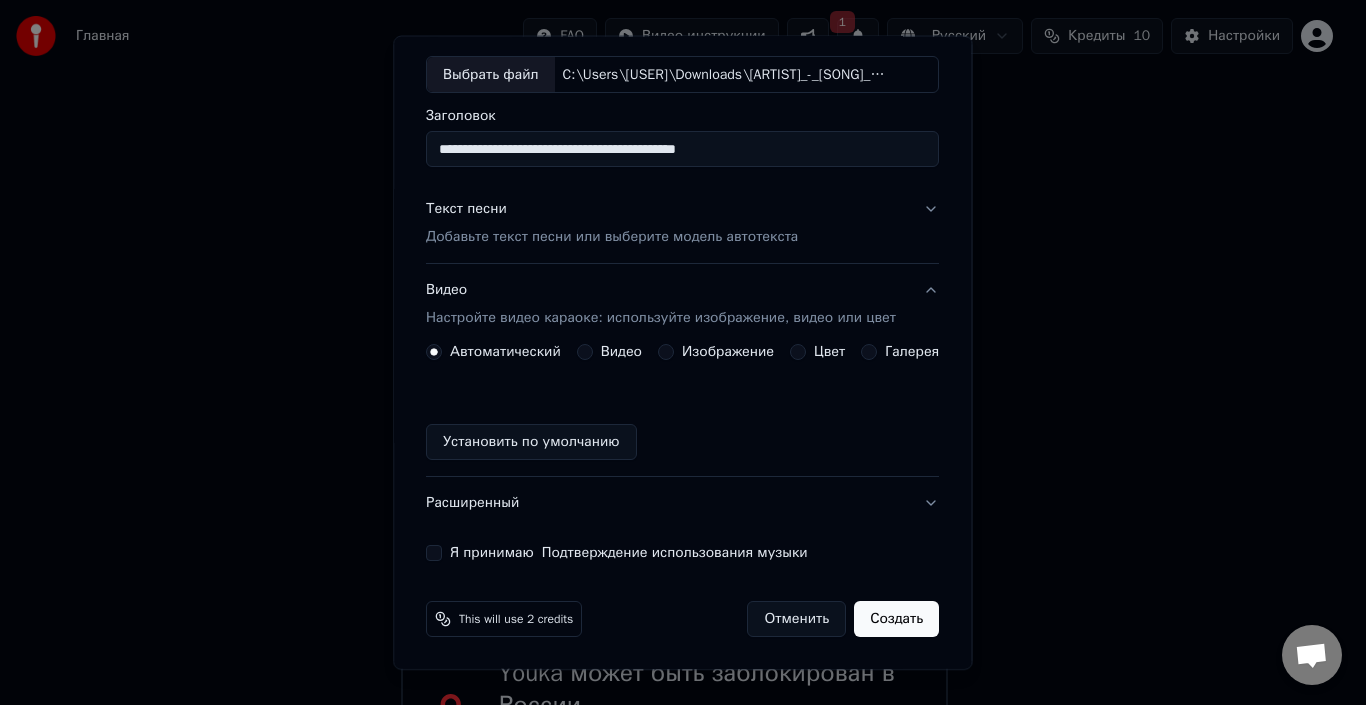 click on "Автоматический Видео Изображение Цвет Галерея" at bounding box center [682, 352] 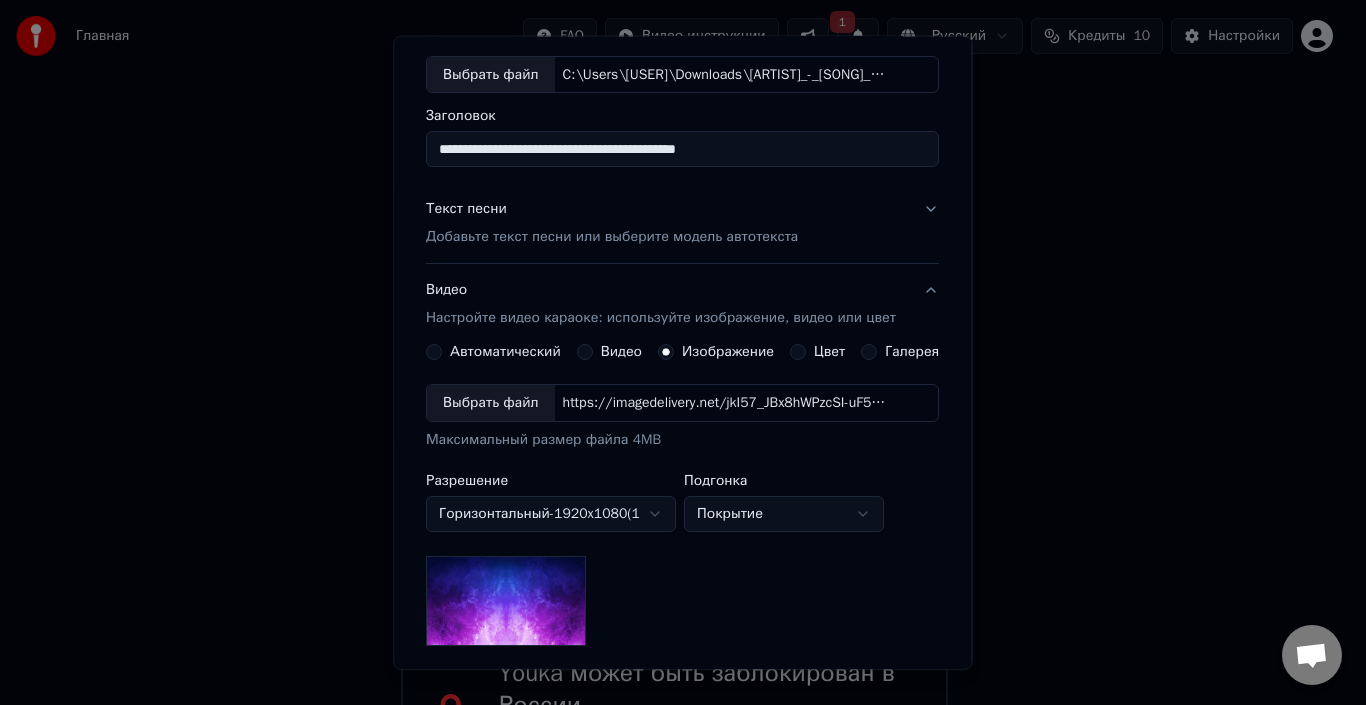 click on "Выбрать файл" at bounding box center (491, 403) 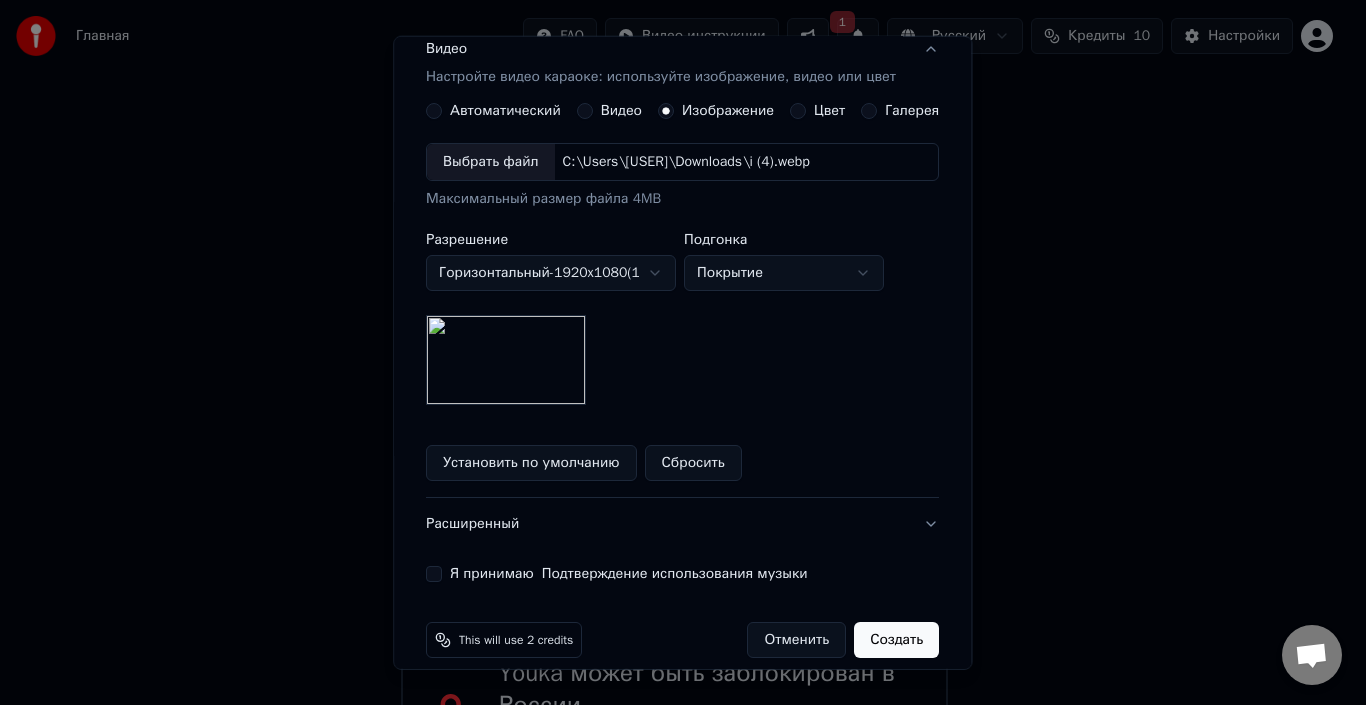 scroll, scrollTop: 365, scrollLeft: 0, axis: vertical 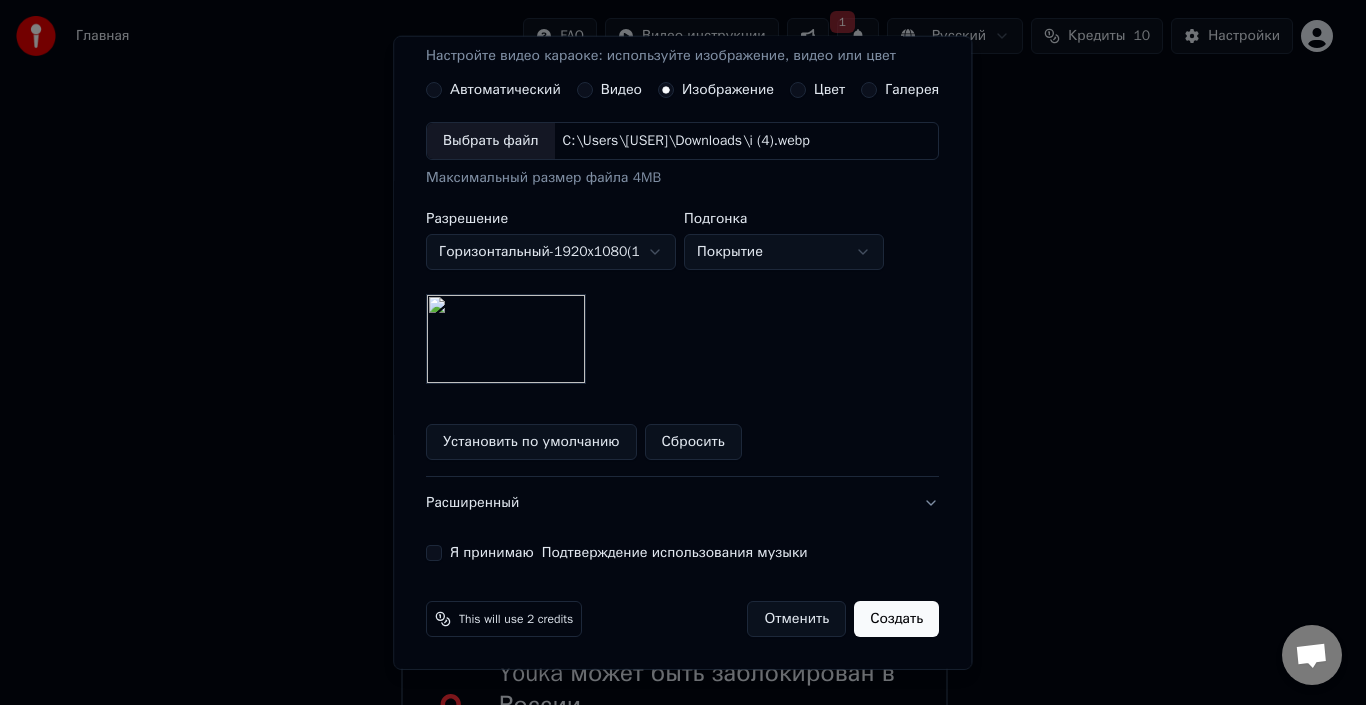 click on "Я принимаю   Подтверждение использования музыки" at bounding box center [434, 553] 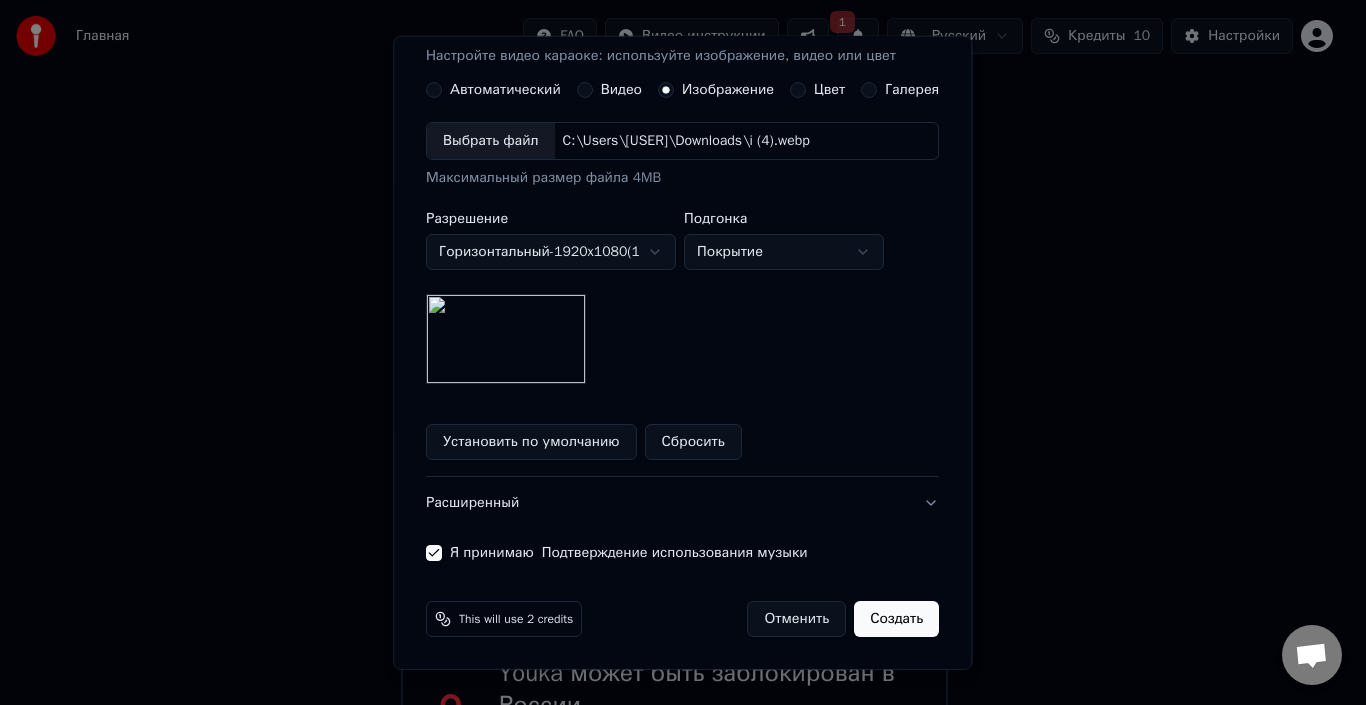 click on "Создать" at bounding box center [897, 619] 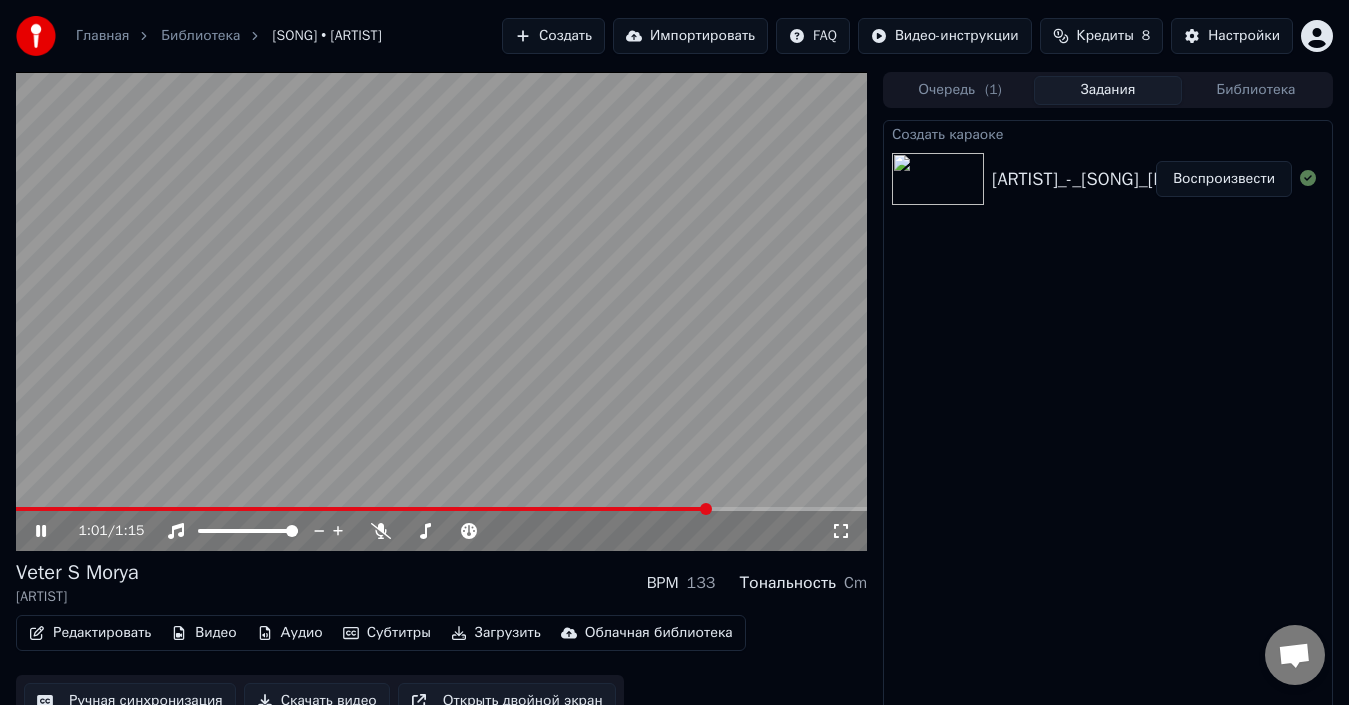 click at bounding box center [441, 311] 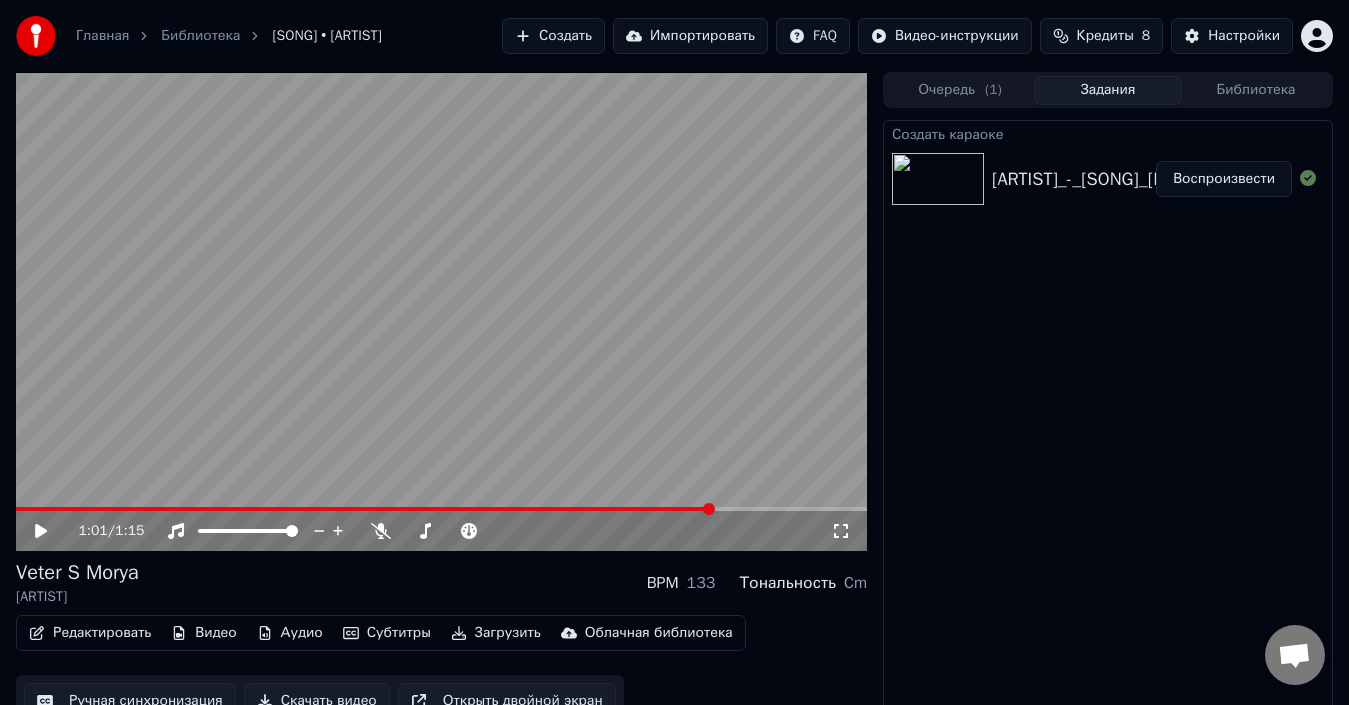 click on "Редактировать" at bounding box center (90, 633) 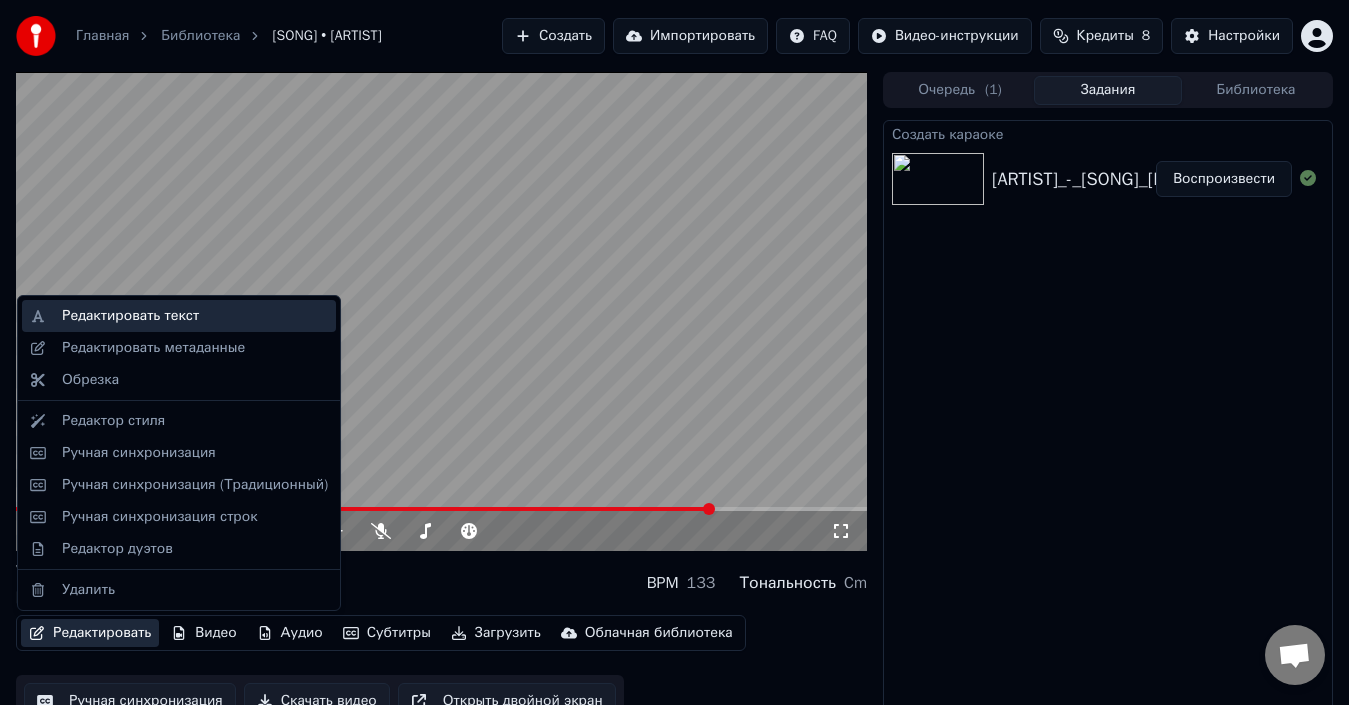 click on "Редактировать текст" at bounding box center (130, 316) 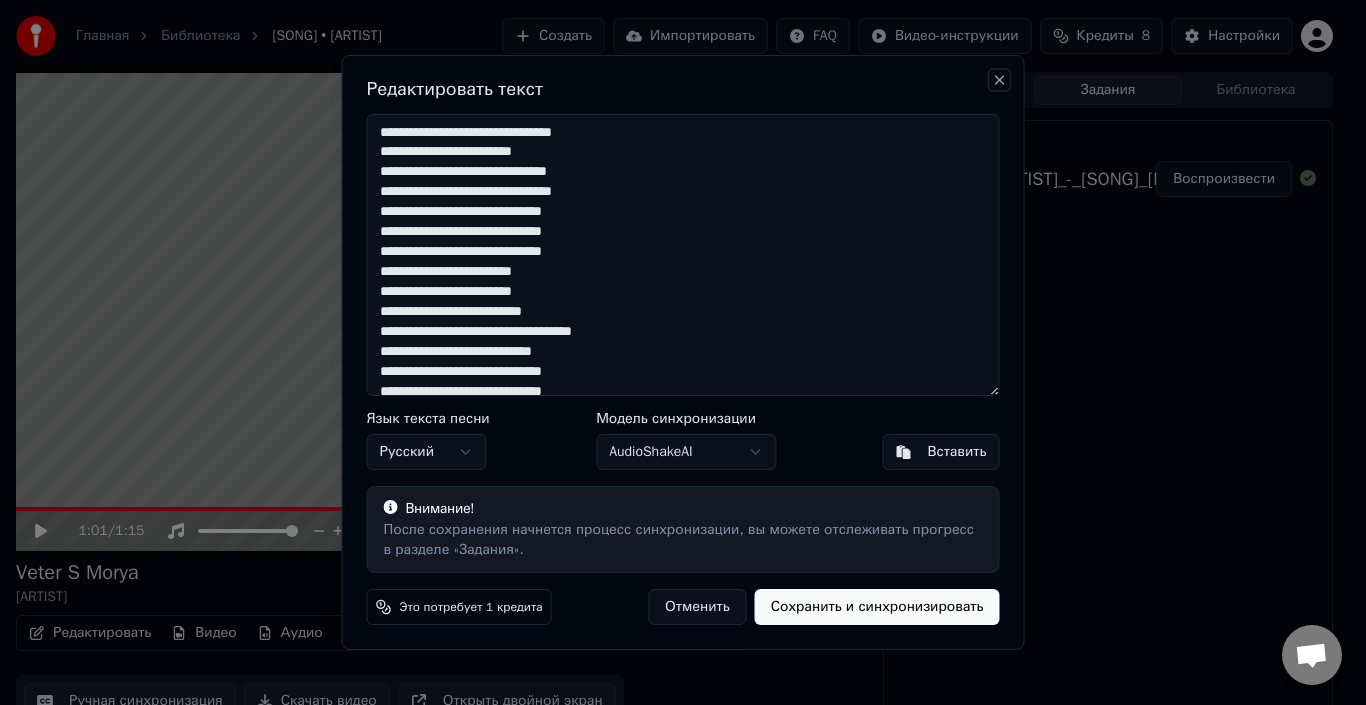 click on "Close" at bounding box center [1000, 80] 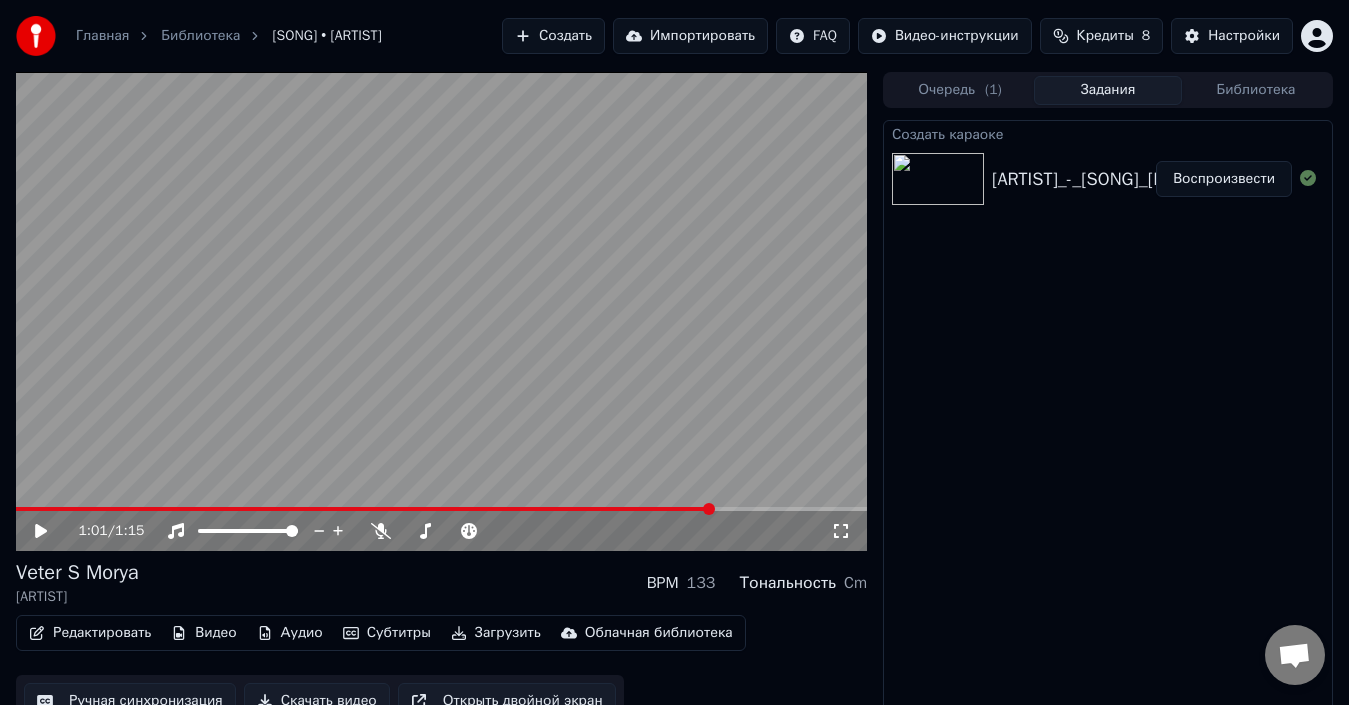 click on "Создать" at bounding box center (553, 36) 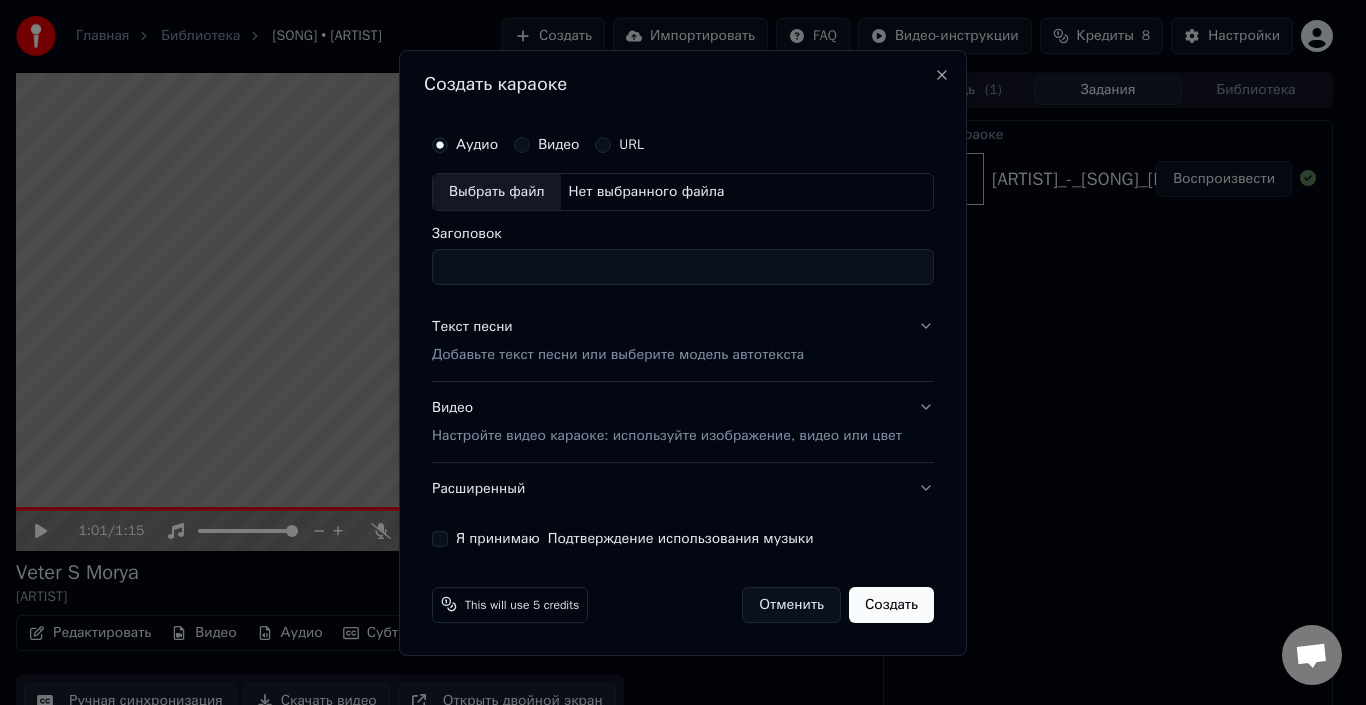 click on "Выбрать файл" at bounding box center [497, 192] 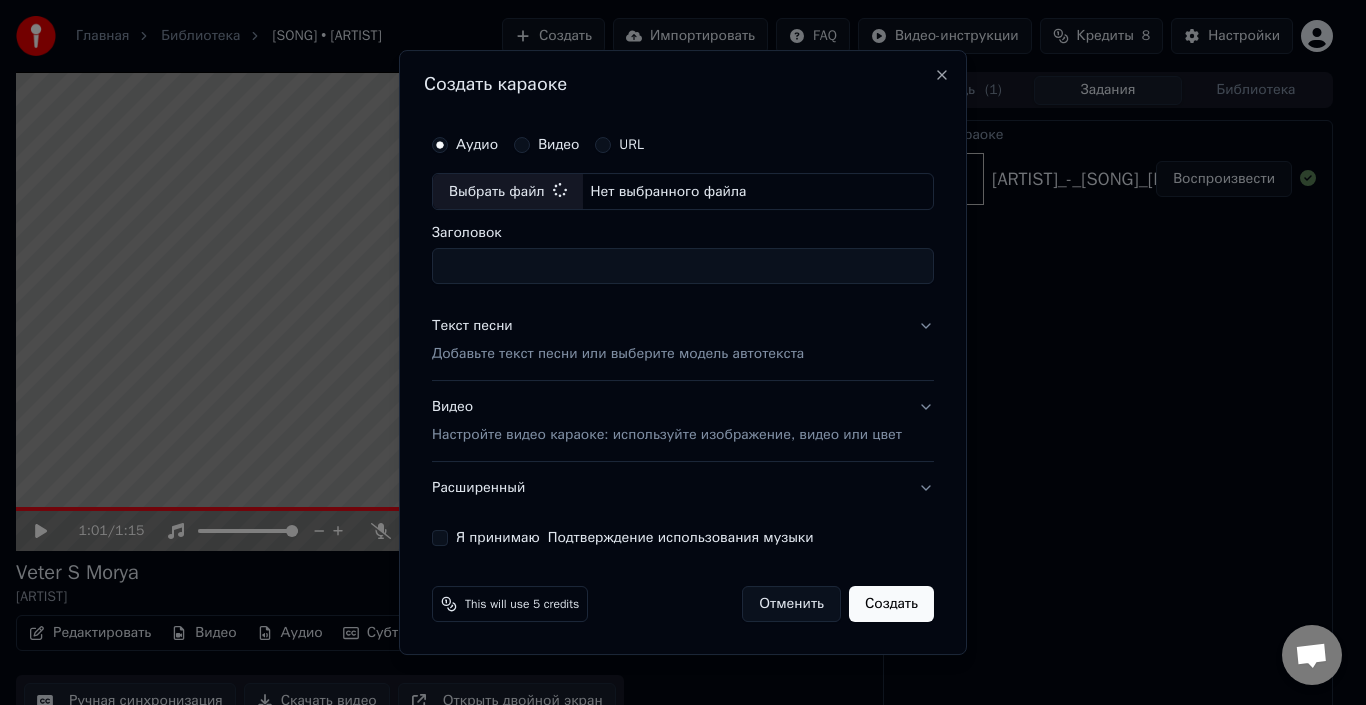 type on "**********" 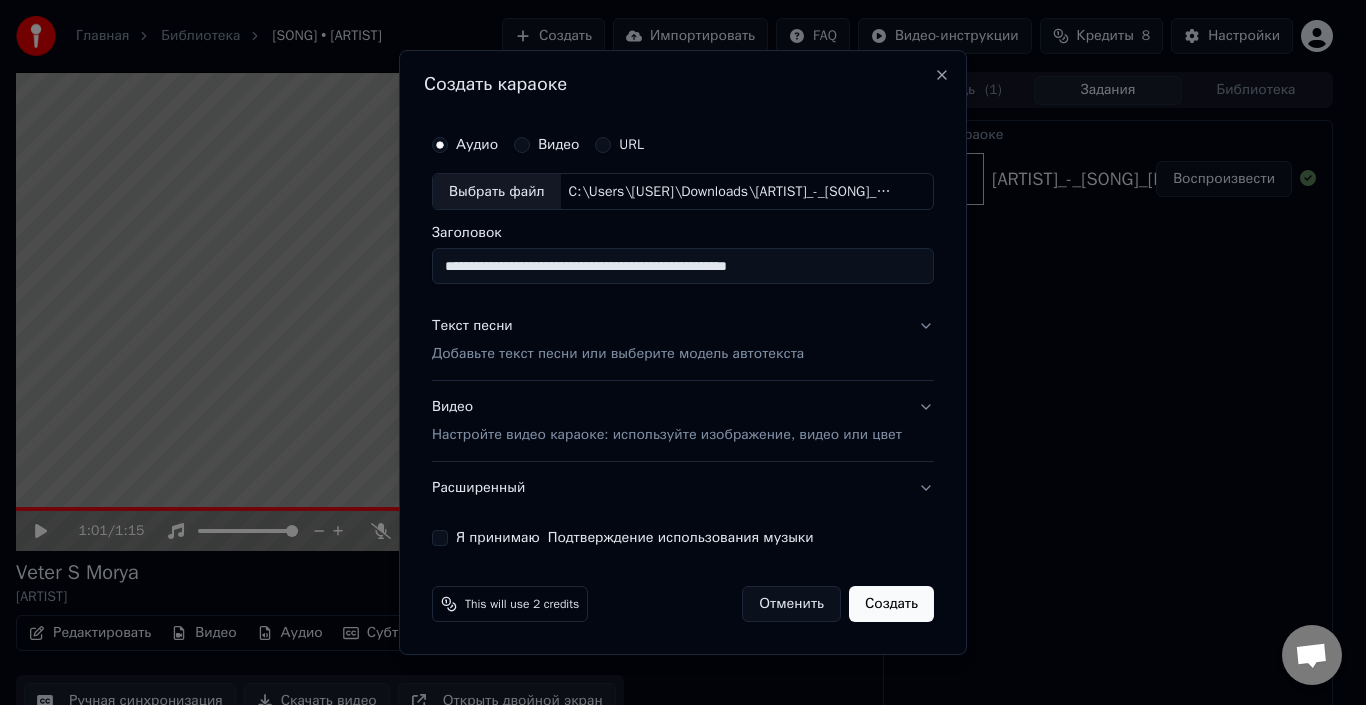 click on "Текст песни Добавьте текст песни или выберите модель автотекста" at bounding box center (683, 341) 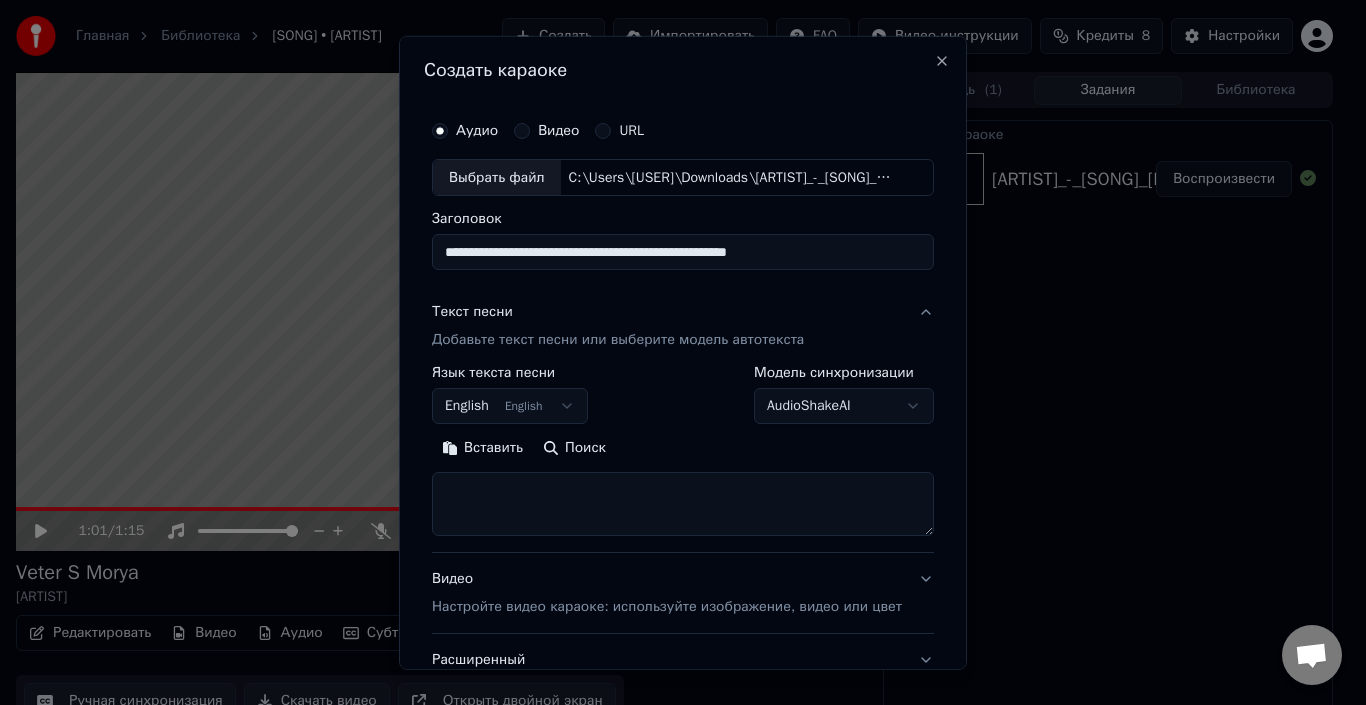 click on "**********" at bounding box center (674, 352) 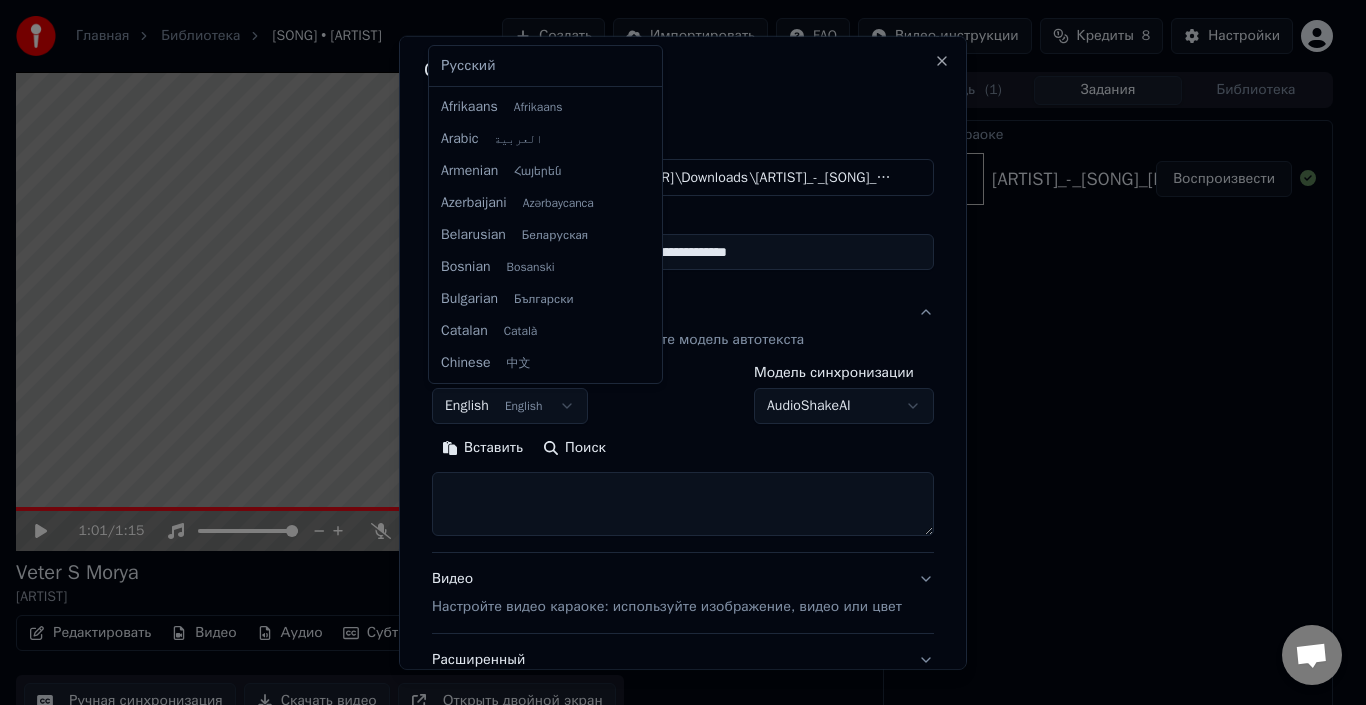 scroll, scrollTop: 160, scrollLeft: 0, axis: vertical 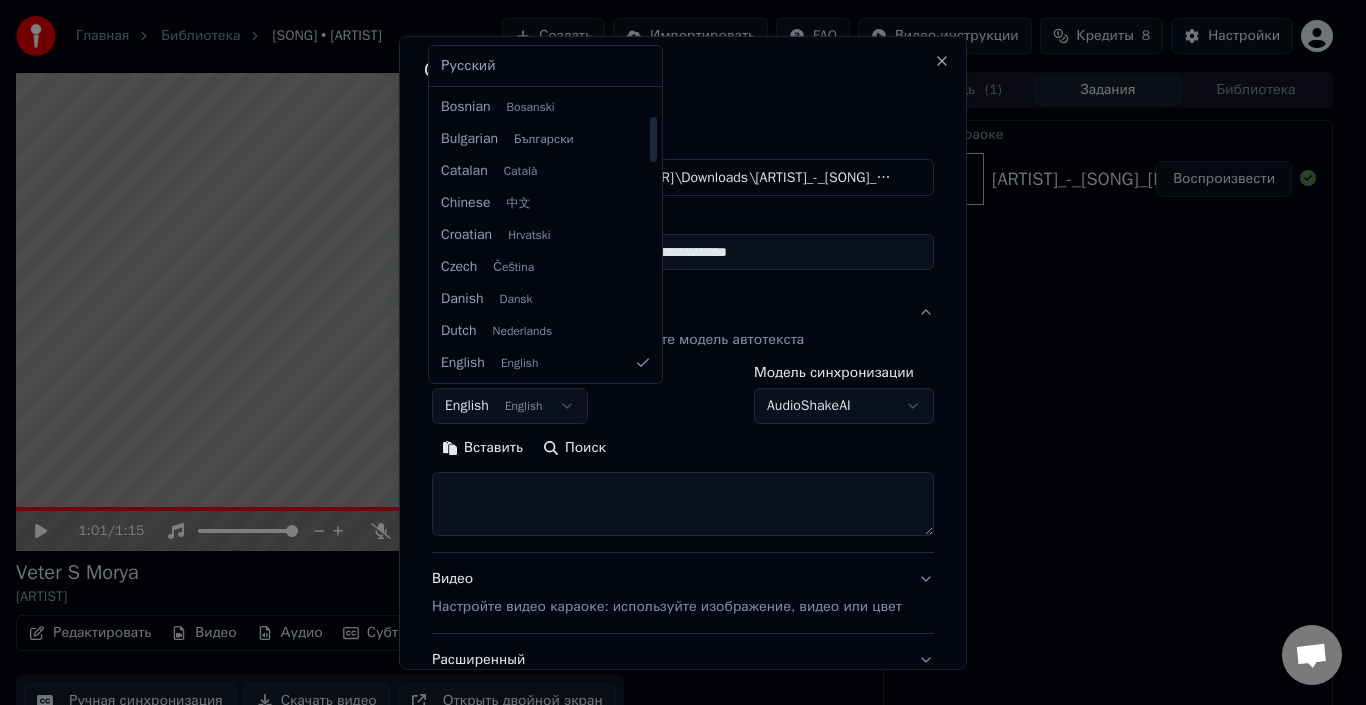select on "**" 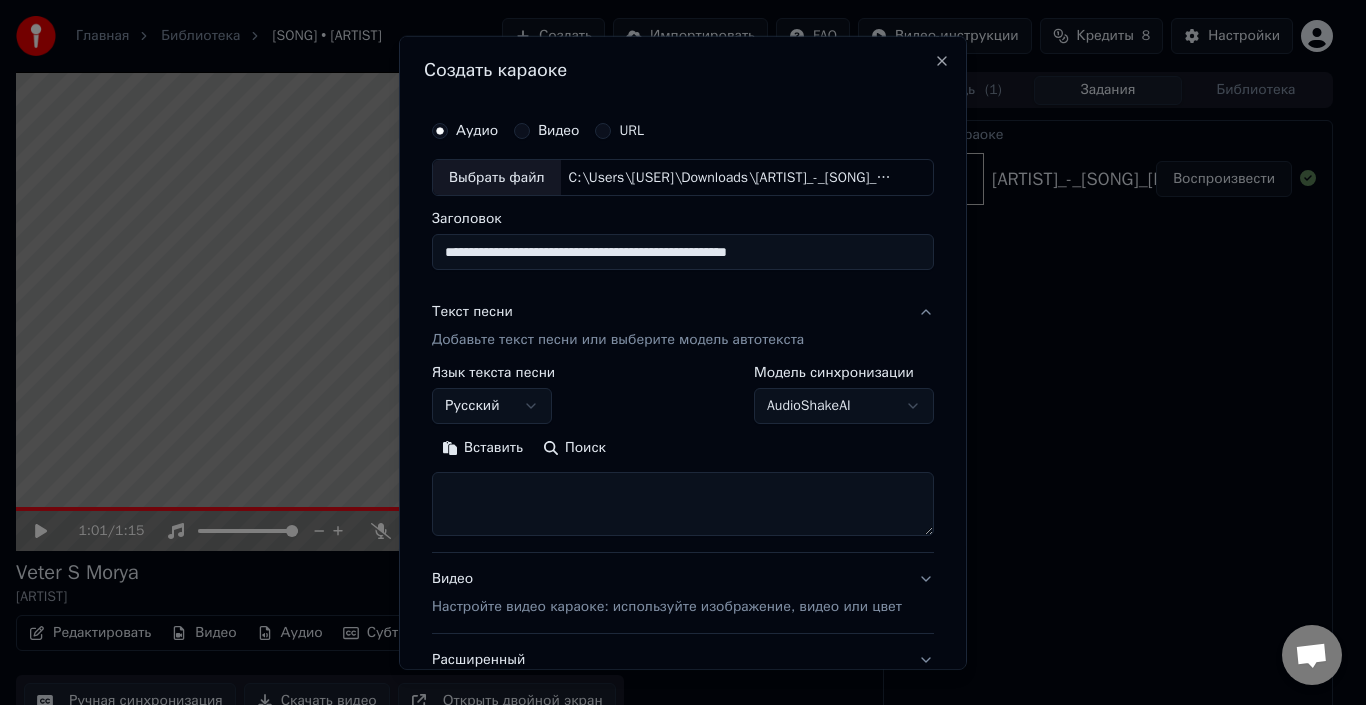 click at bounding box center (683, 504) 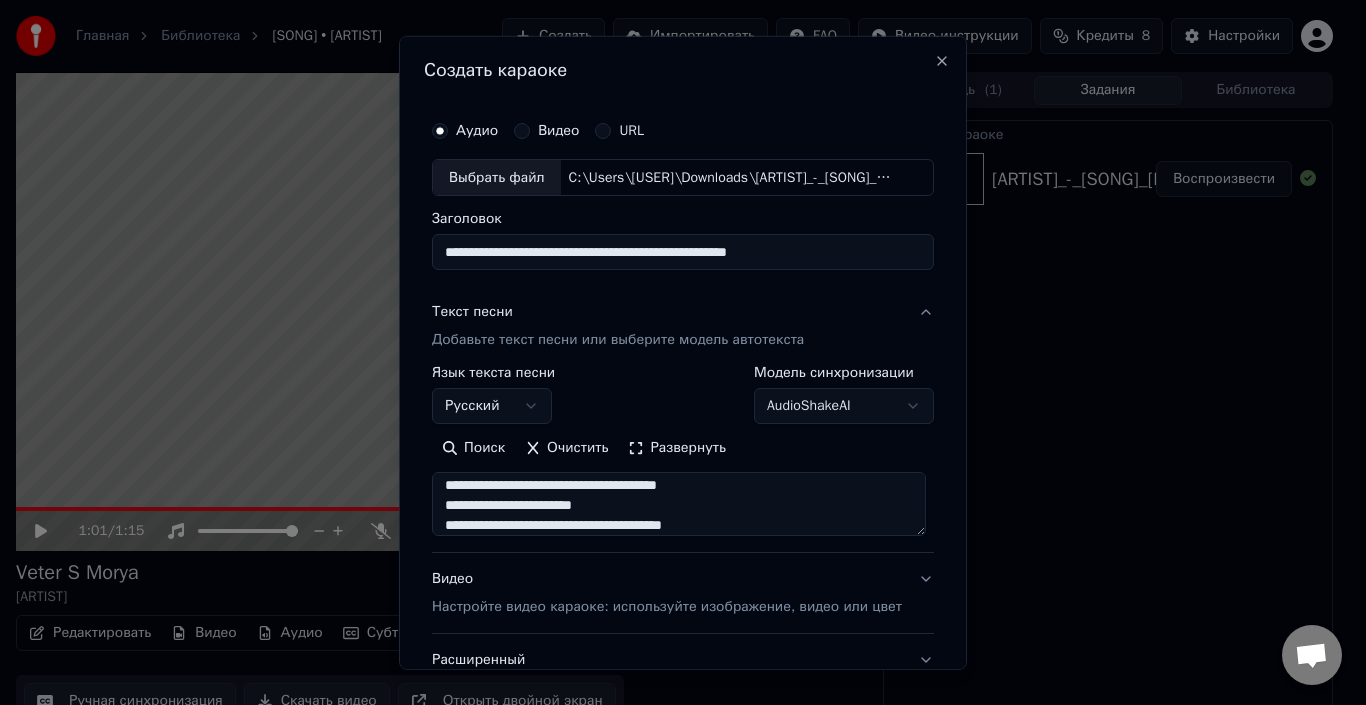 click on "Развернуть" at bounding box center [677, 448] 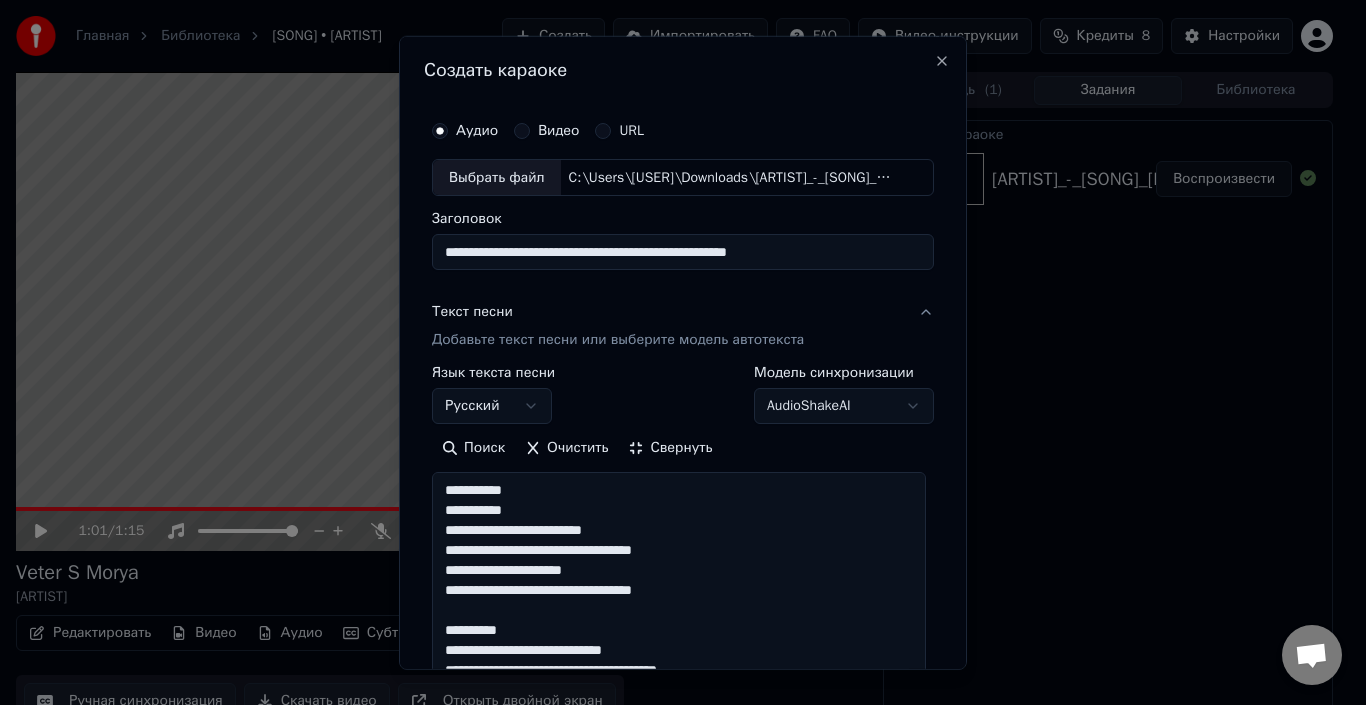 scroll, scrollTop: 2, scrollLeft: 0, axis: vertical 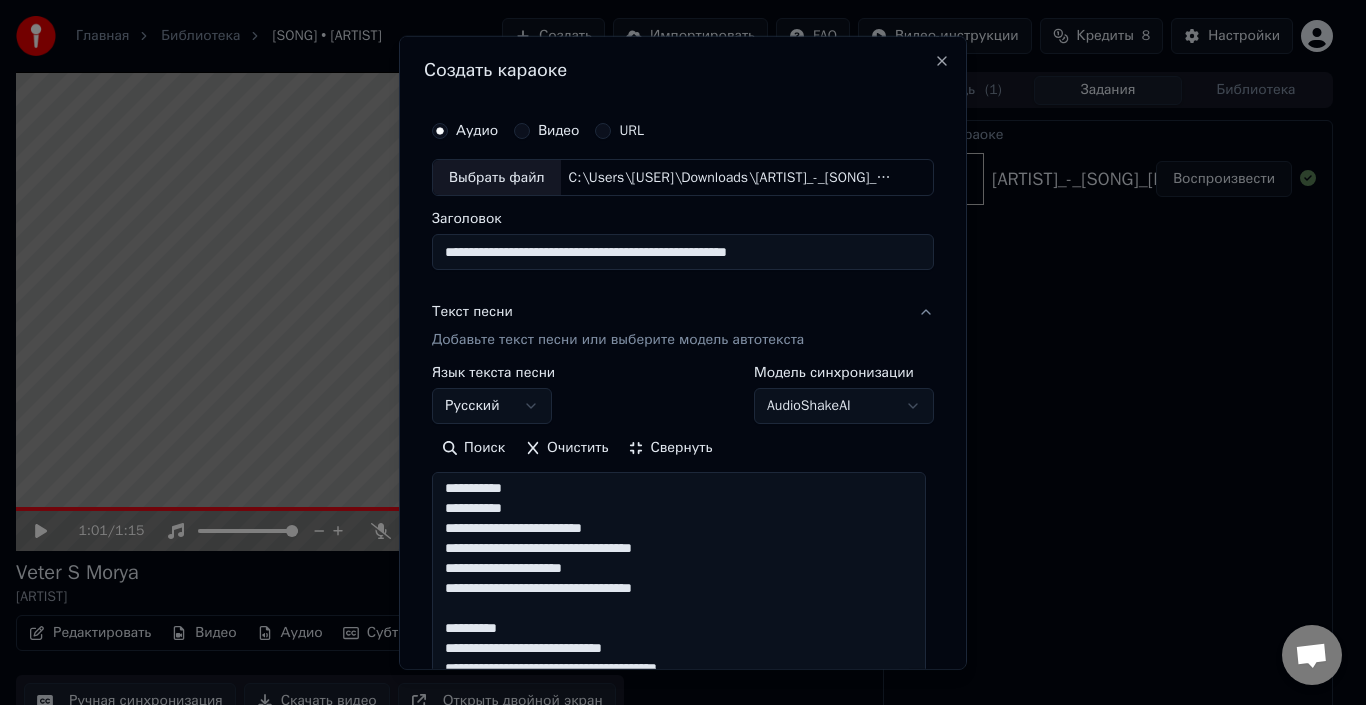 drag, startPoint x: 511, startPoint y: 631, endPoint x: 437, endPoint y: 614, distance: 75.9276 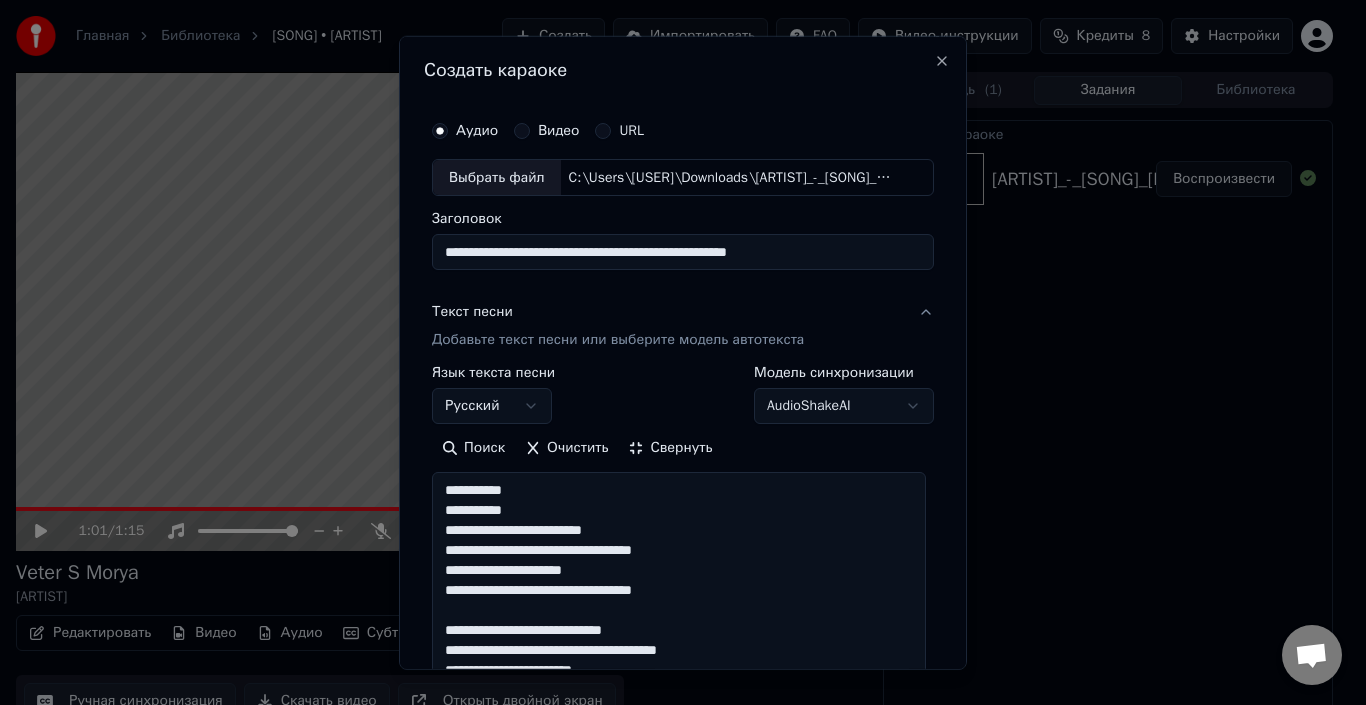 scroll, scrollTop: 0, scrollLeft: 0, axis: both 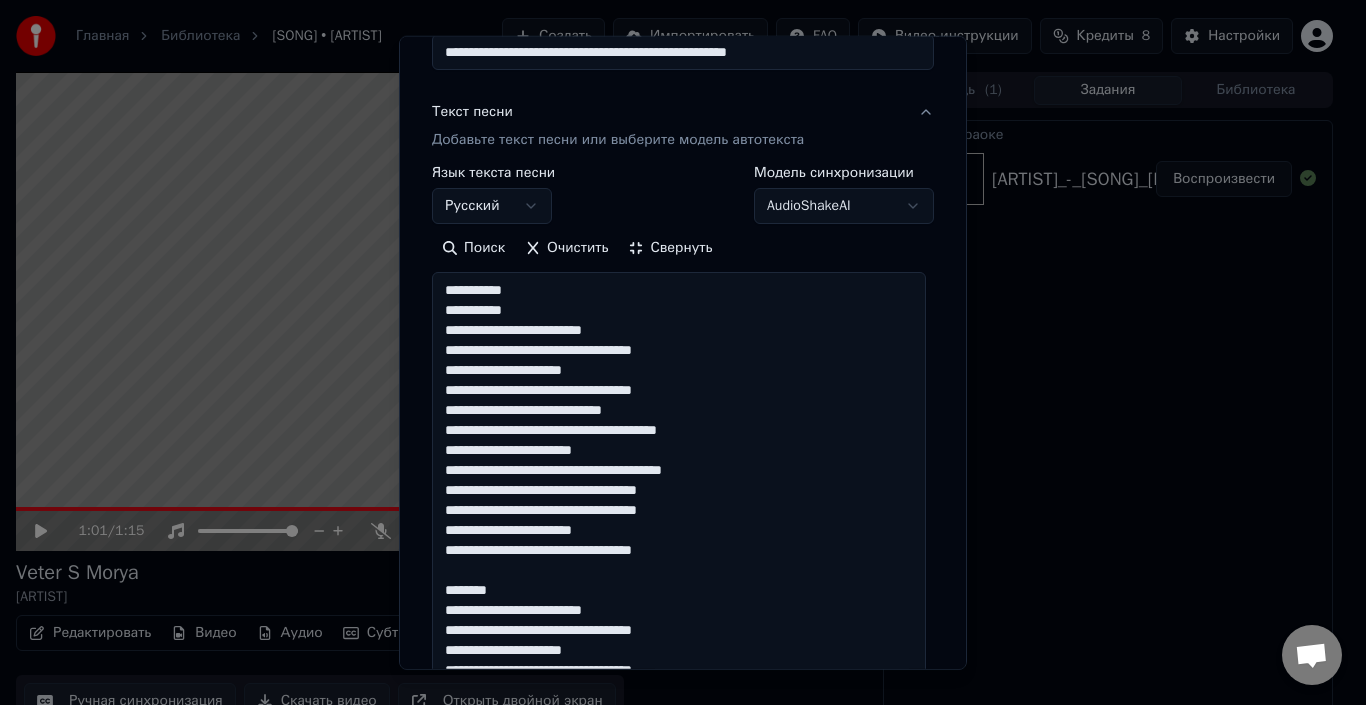 drag, startPoint x: 550, startPoint y: 592, endPoint x: 455, endPoint y: 580, distance: 95.7549 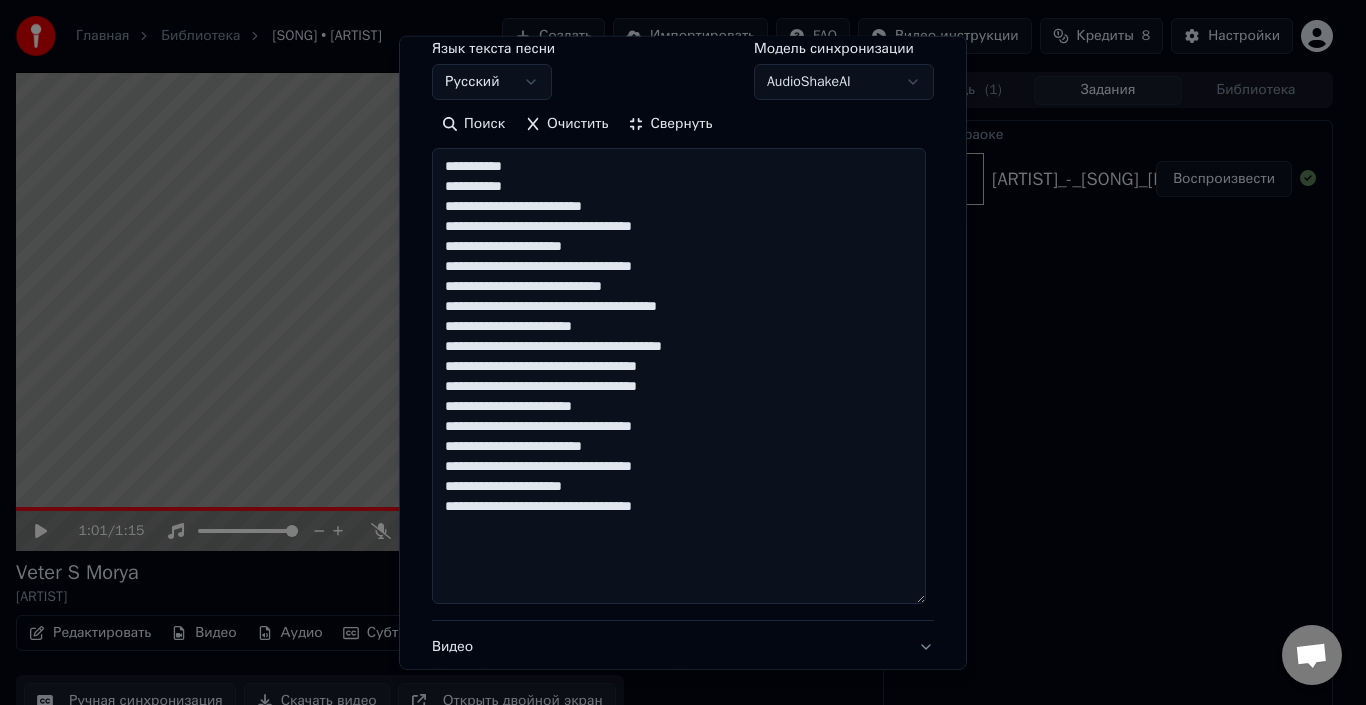 scroll, scrollTop: 500, scrollLeft: 0, axis: vertical 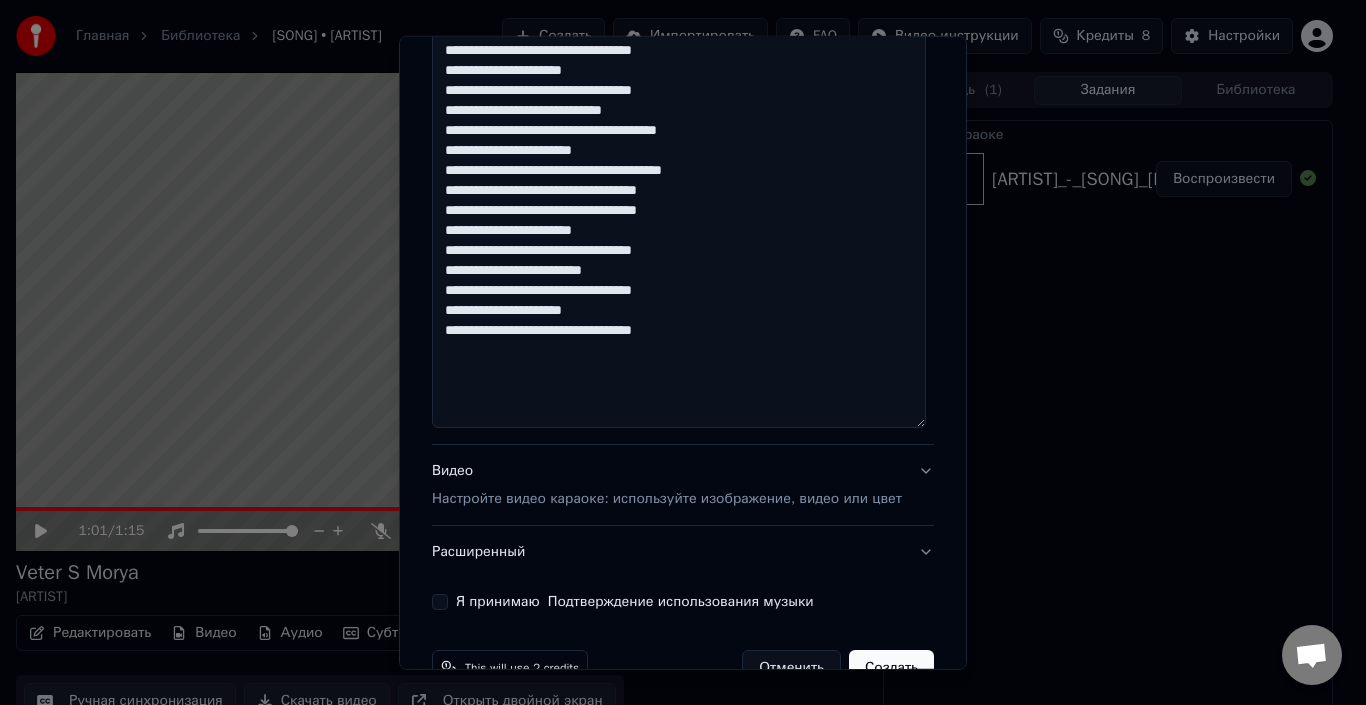 type on "**********" 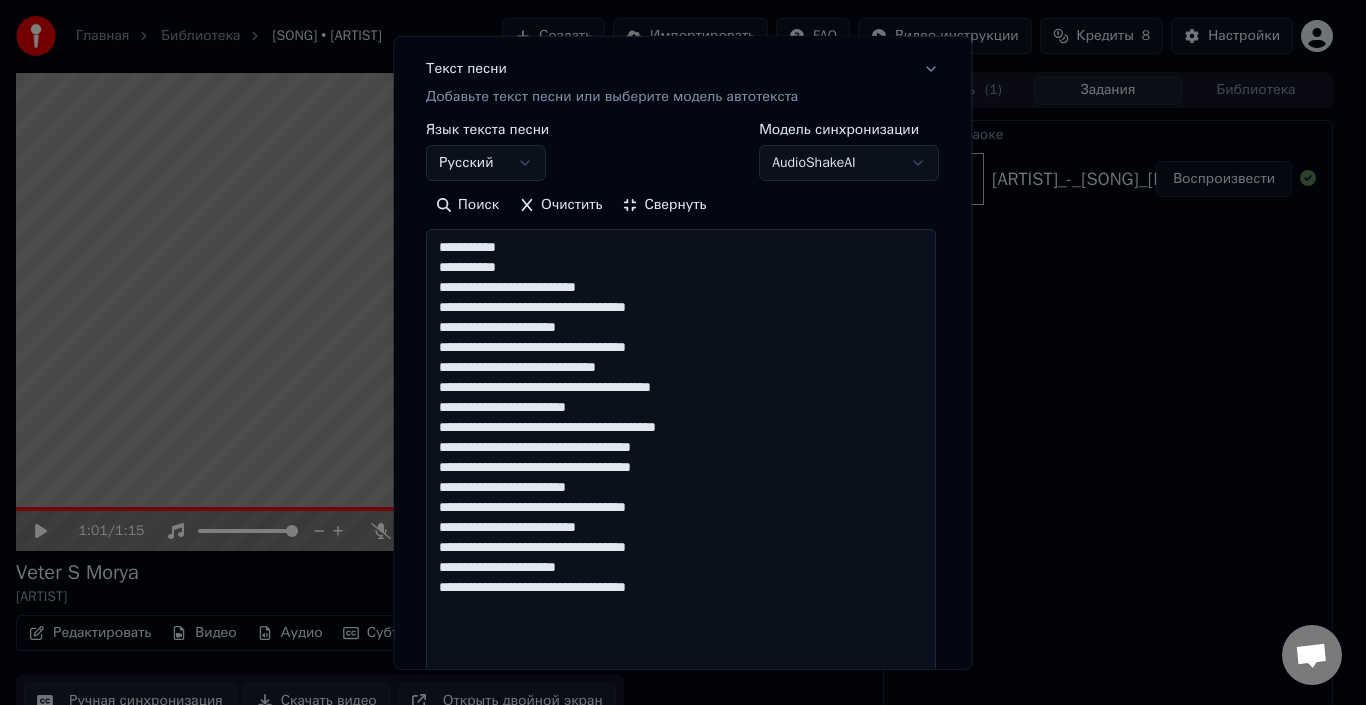 scroll, scrollTop: 103, scrollLeft: 0, axis: vertical 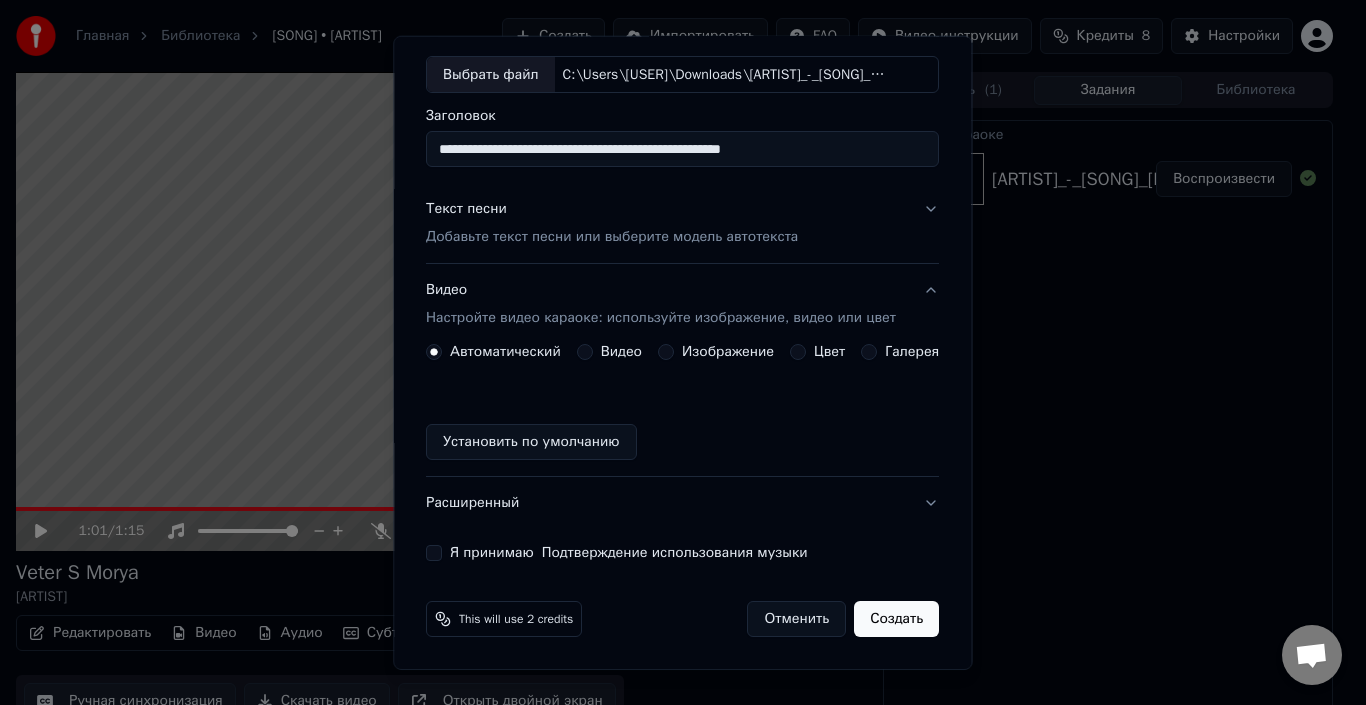 click on "Изображение" at bounding box center (666, 352) 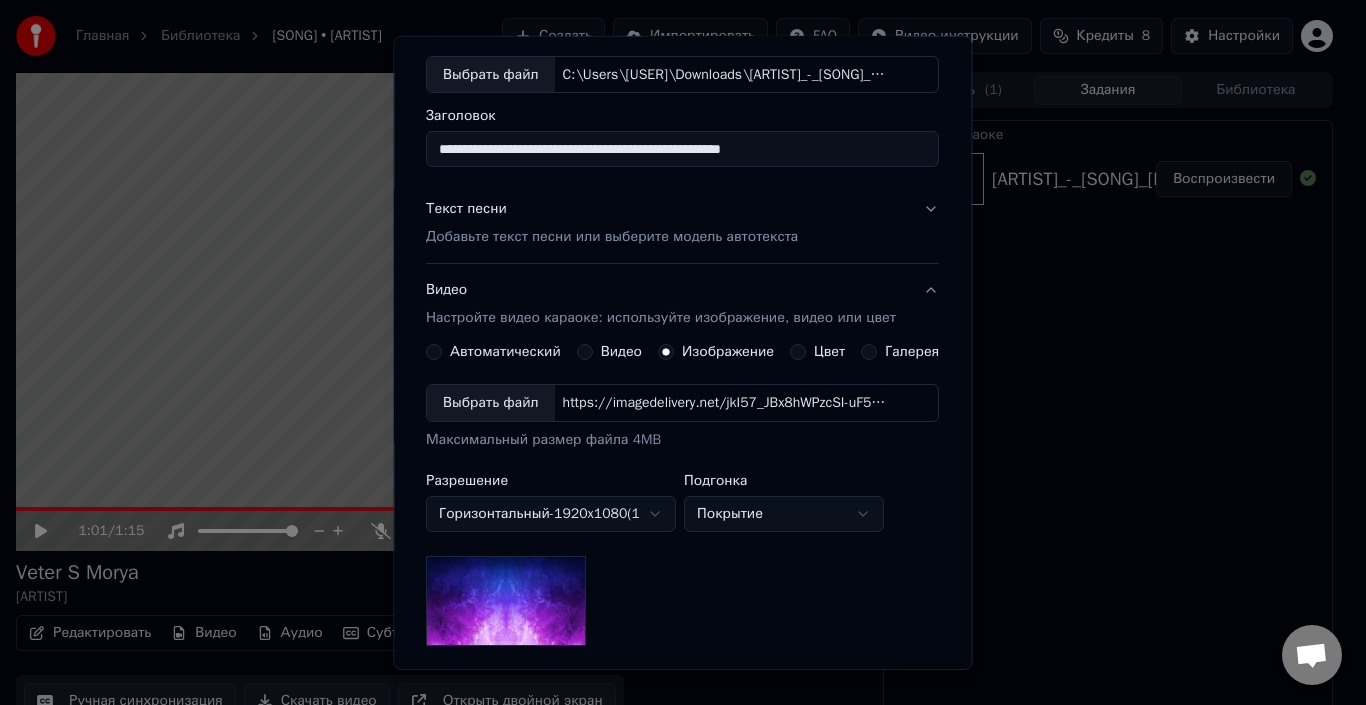 click on "Выбрать файл" at bounding box center [491, 403] 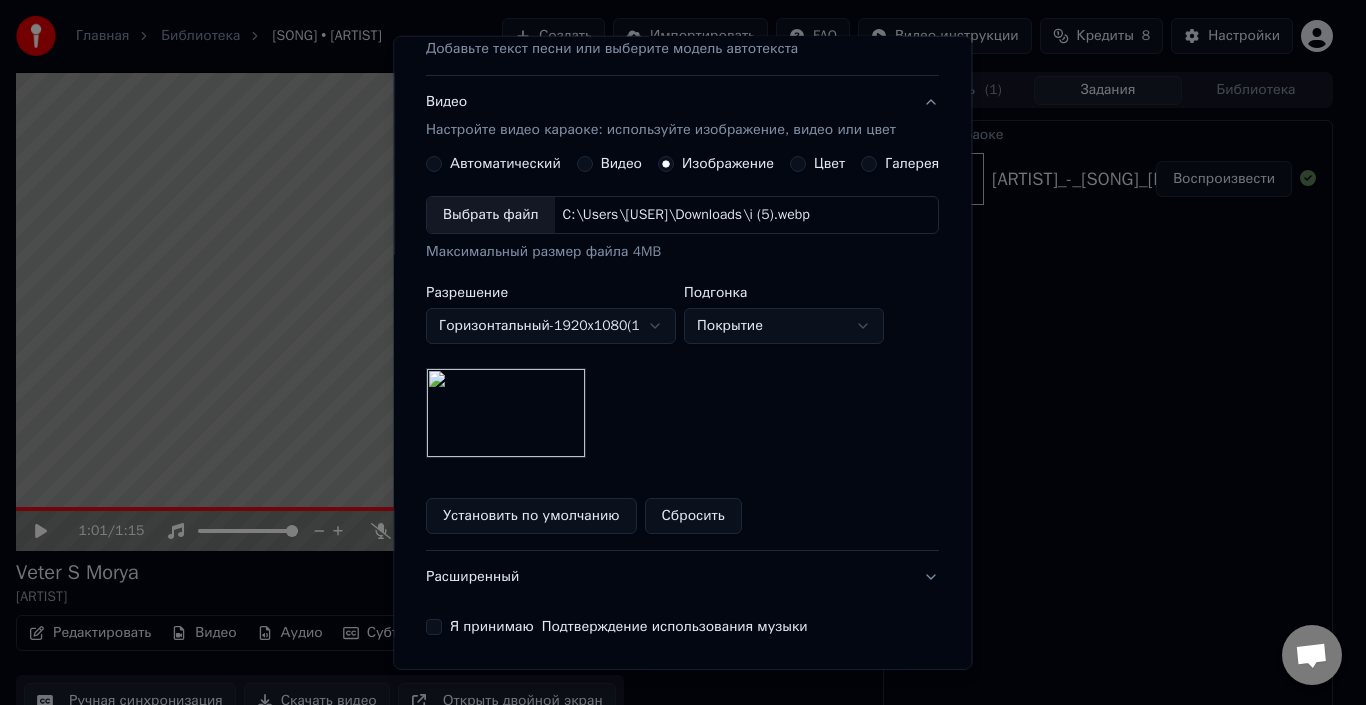 scroll, scrollTop: 365, scrollLeft: 0, axis: vertical 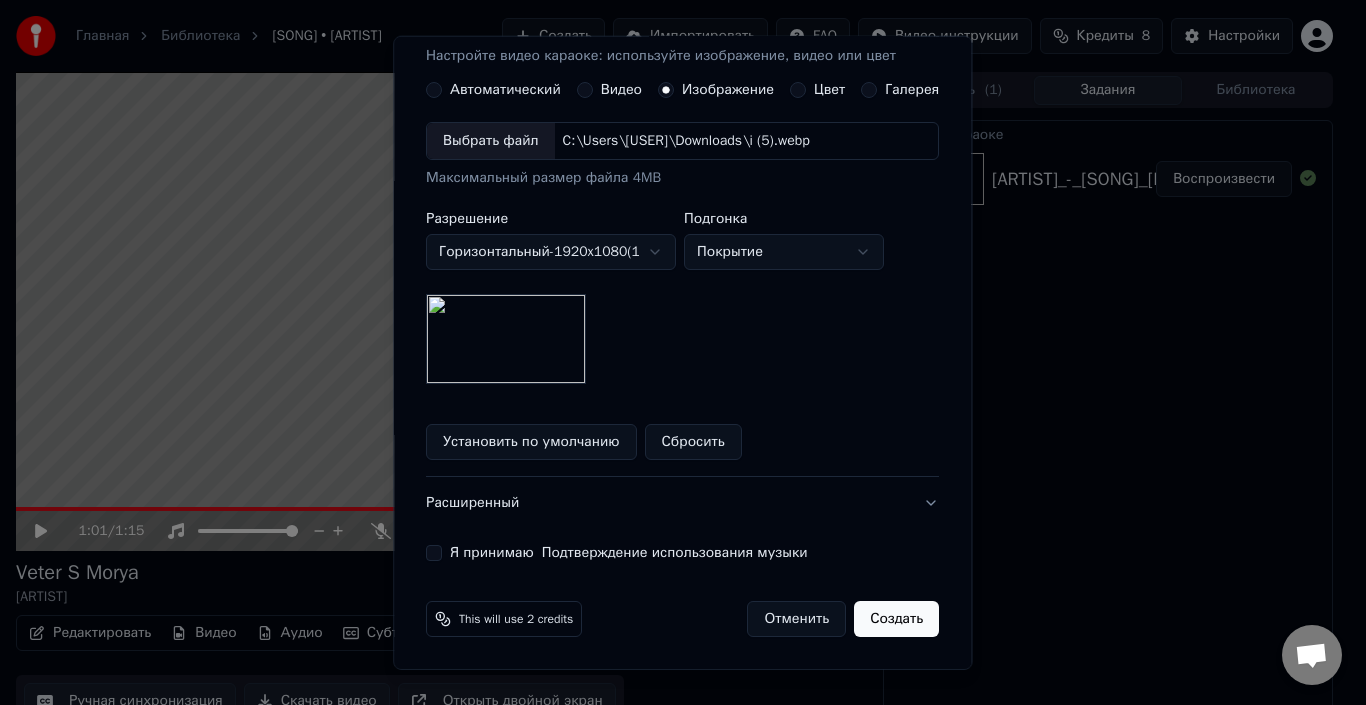 click on "Я принимаю   Подтверждение использования музыки" at bounding box center (434, 553) 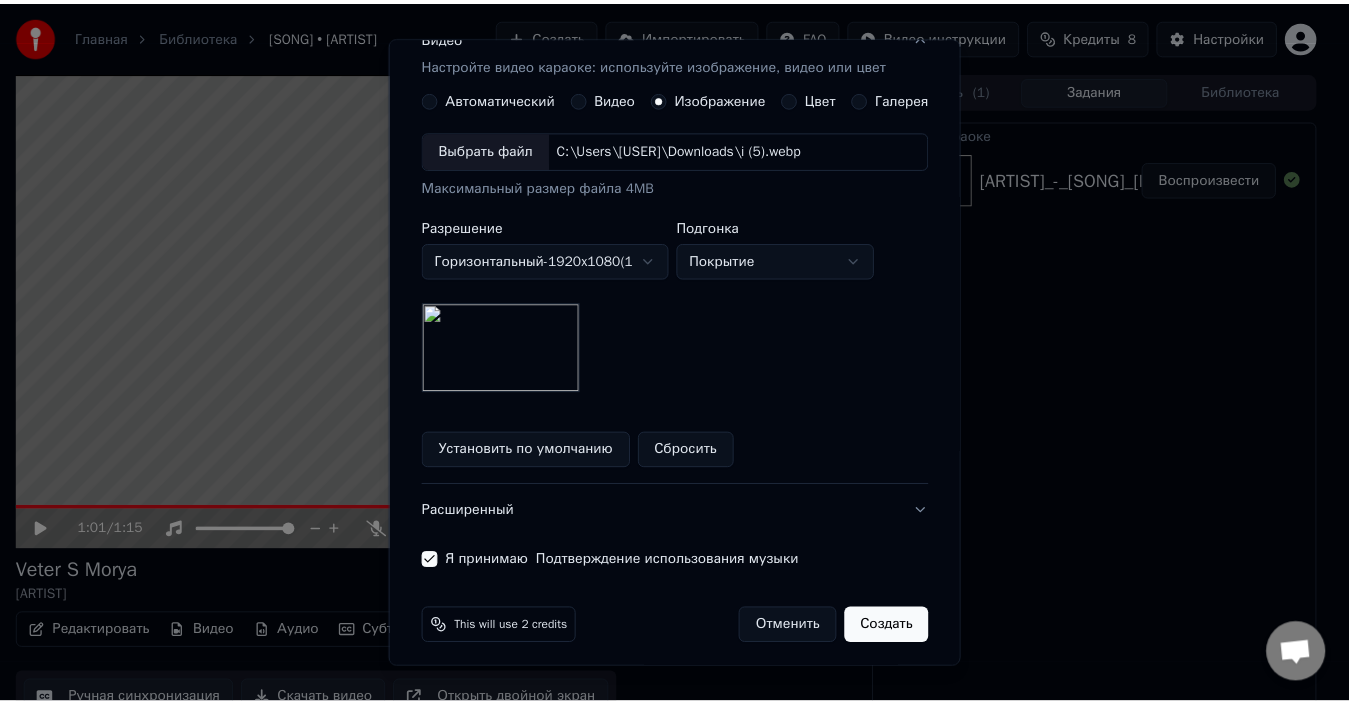 scroll, scrollTop: 365, scrollLeft: 0, axis: vertical 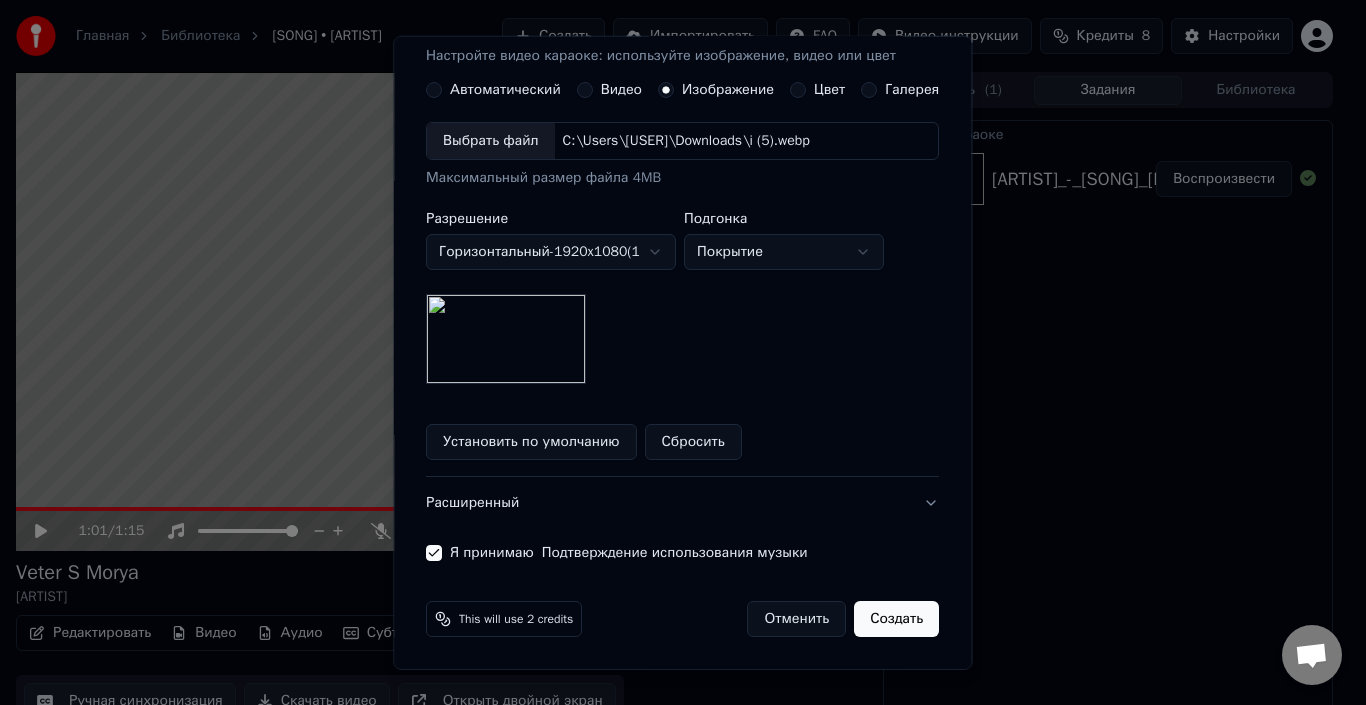 click on "Создать" at bounding box center (897, 619) 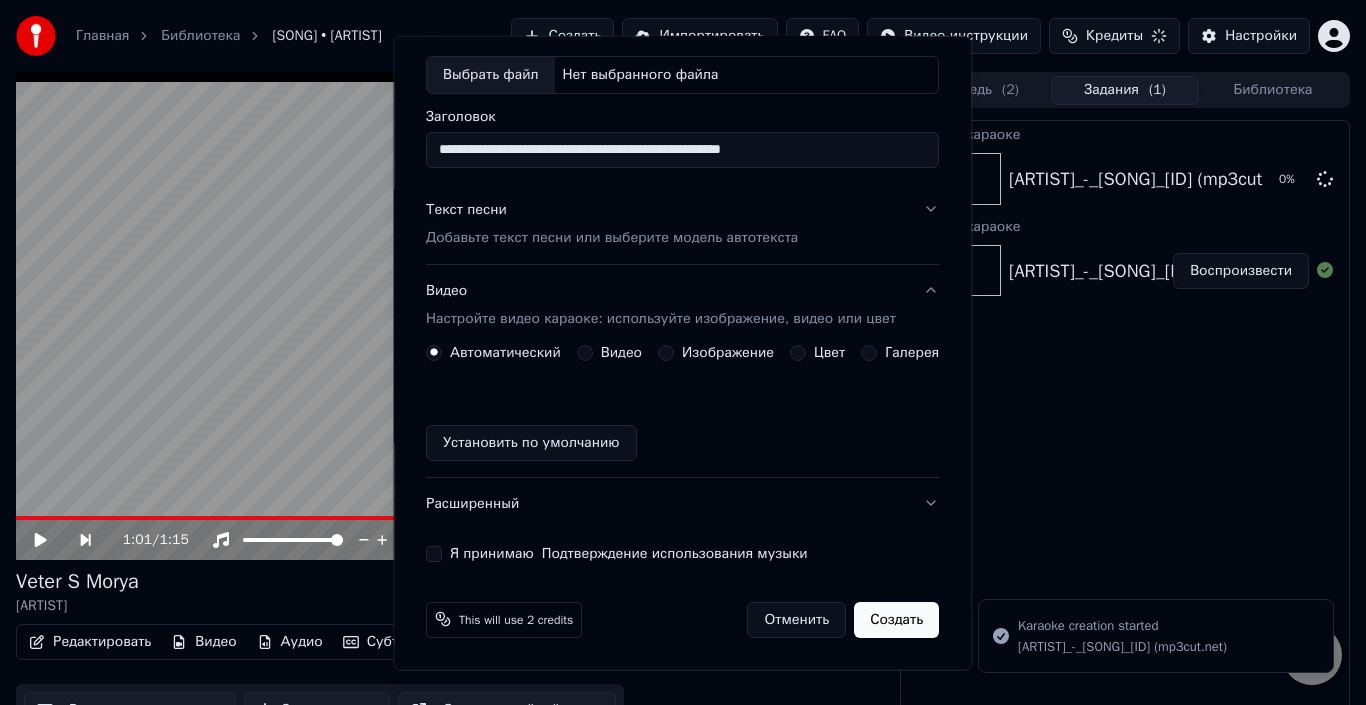 type 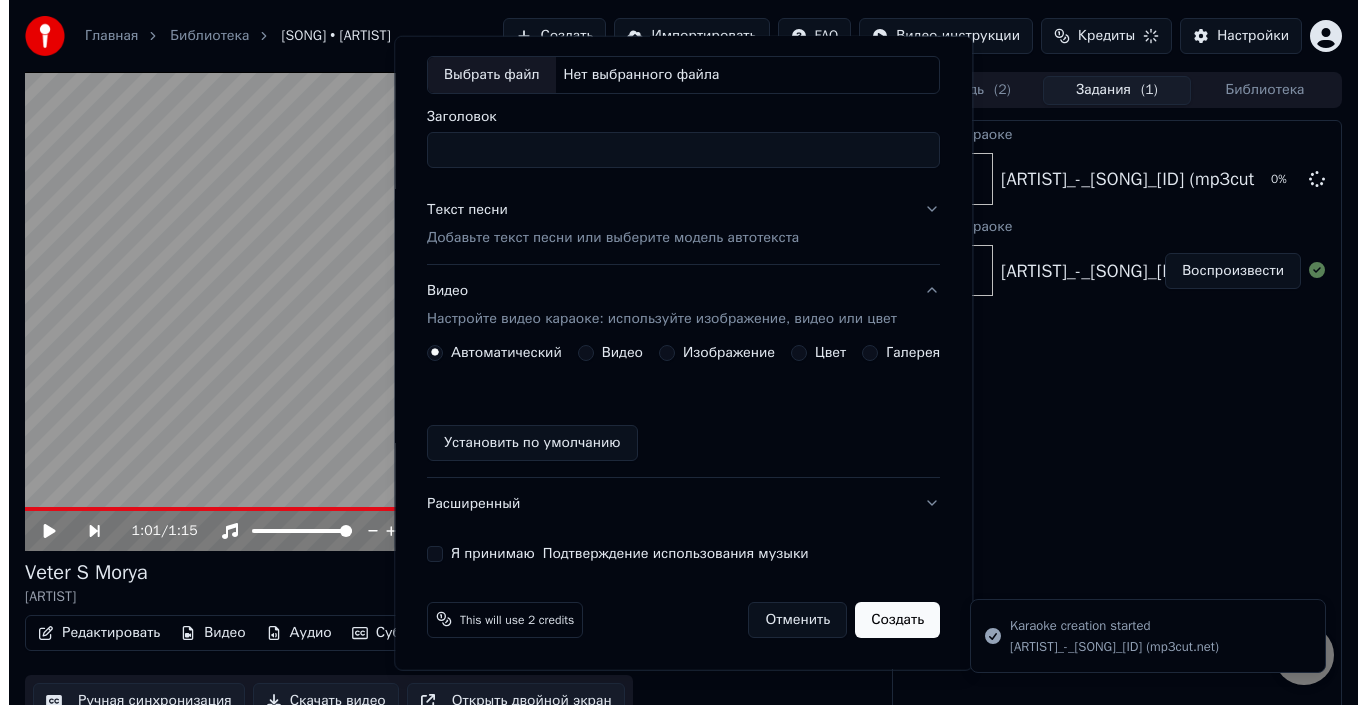 scroll, scrollTop: 103, scrollLeft: 0, axis: vertical 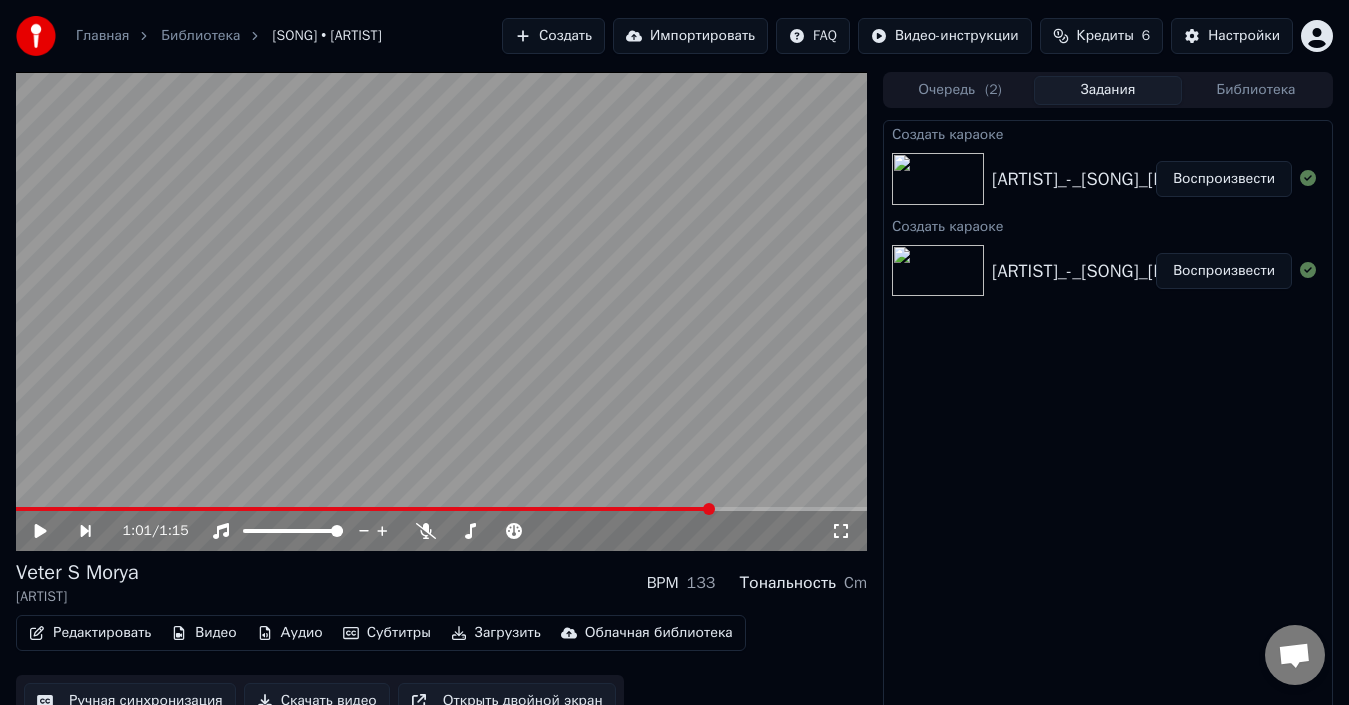 click at bounding box center [938, 179] 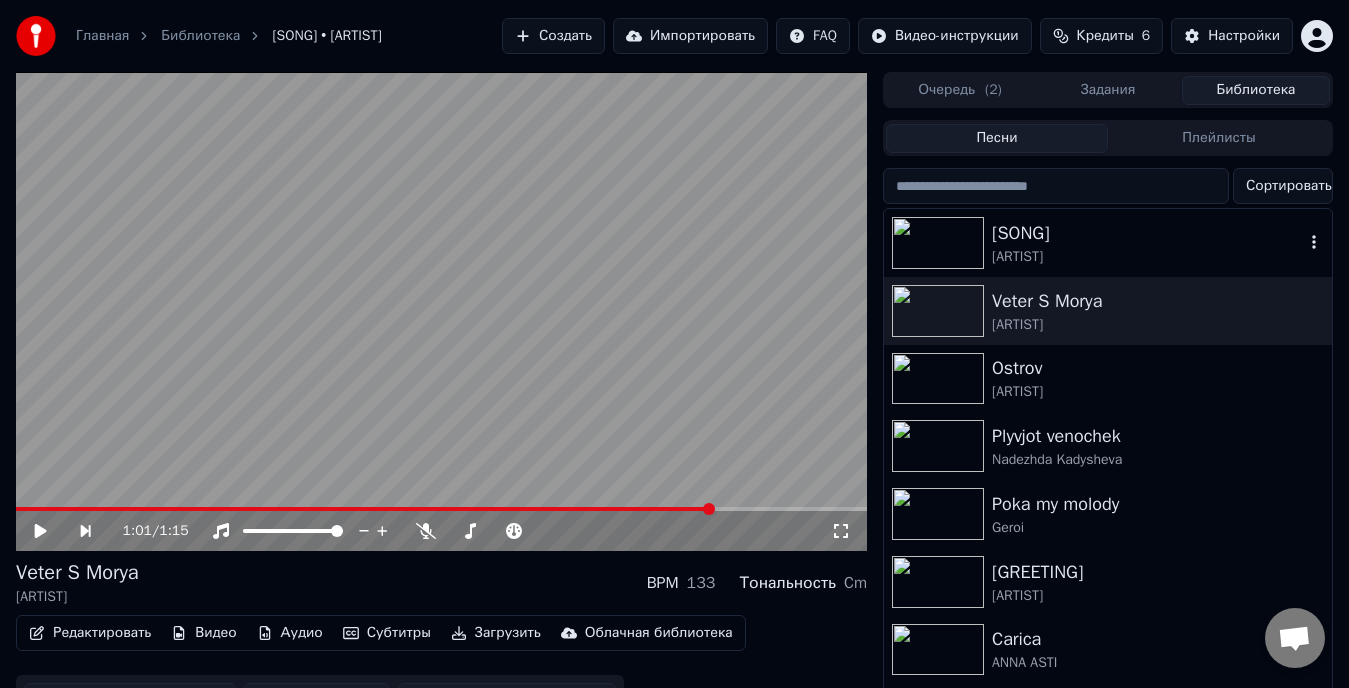 click on "[SONG]" at bounding box center (1148, 233) 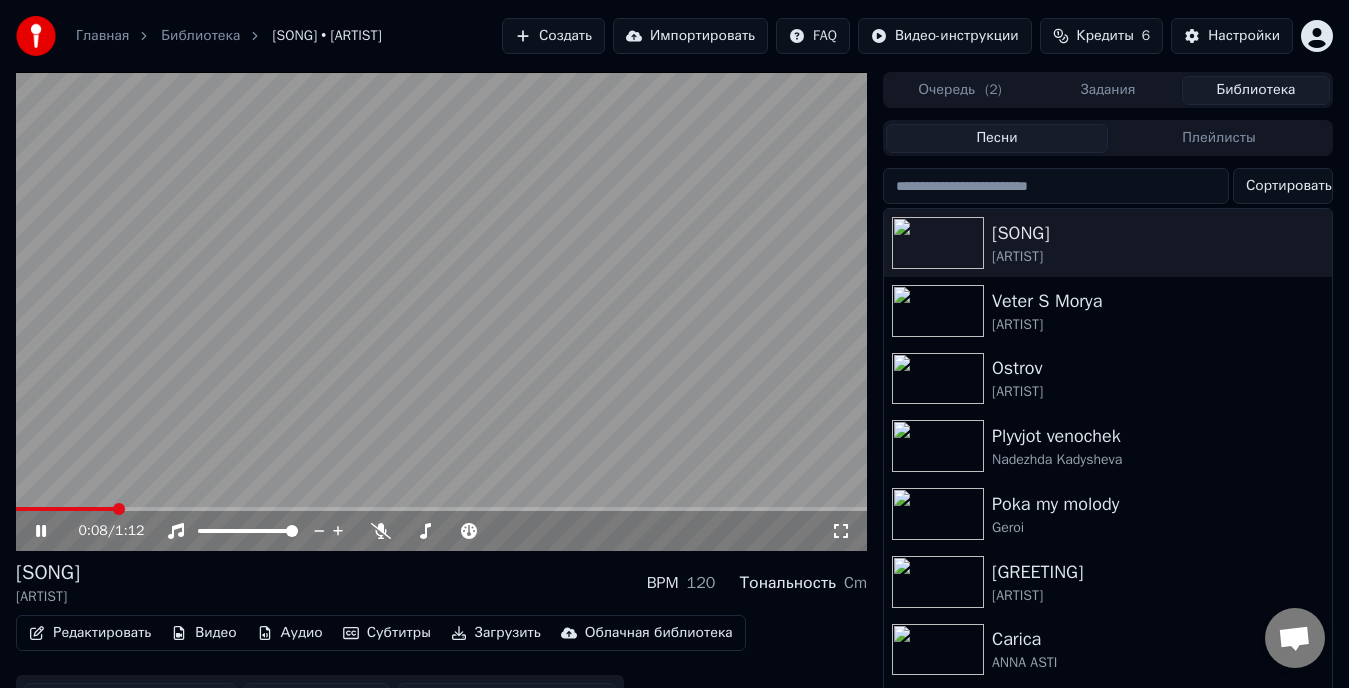 click 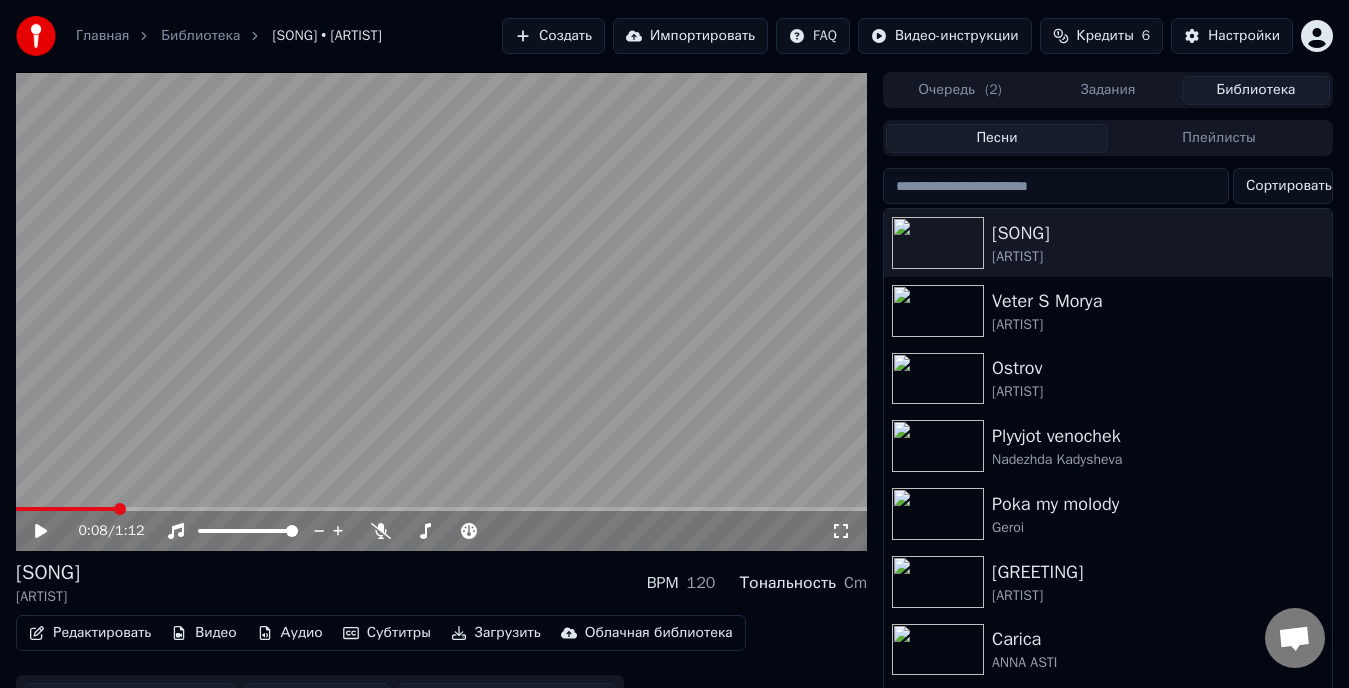 click 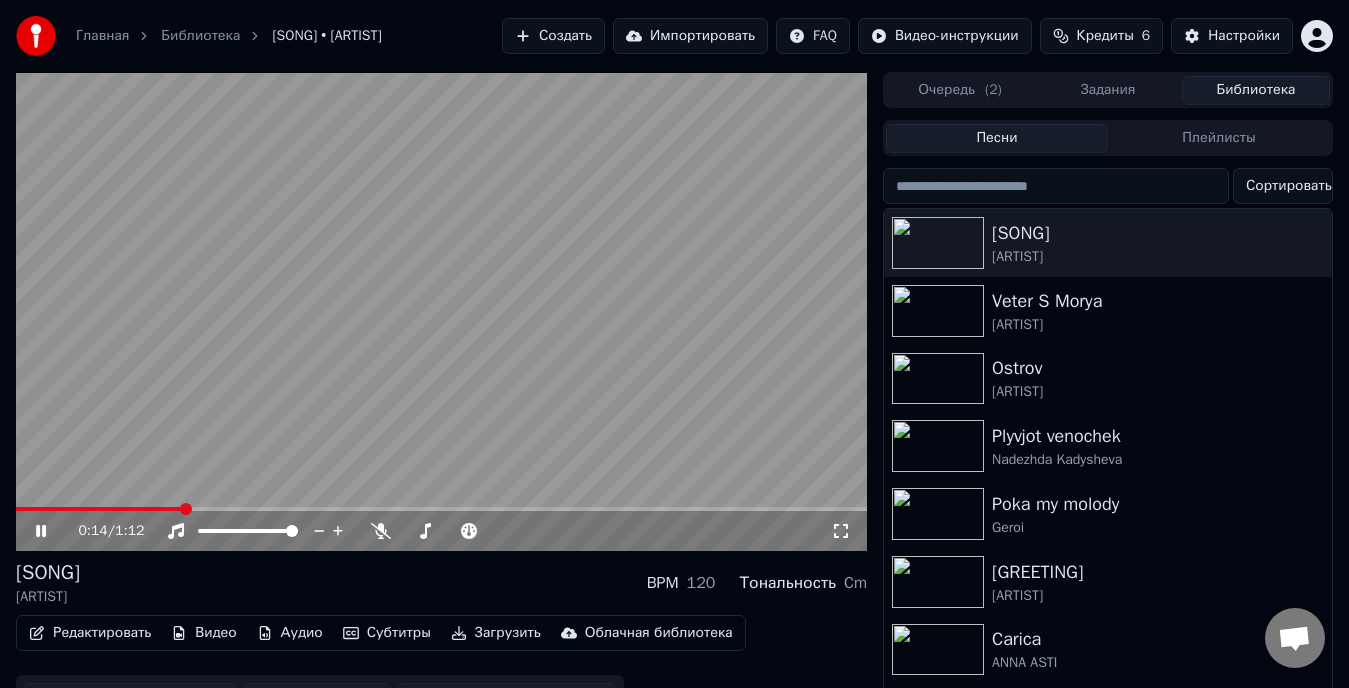 click 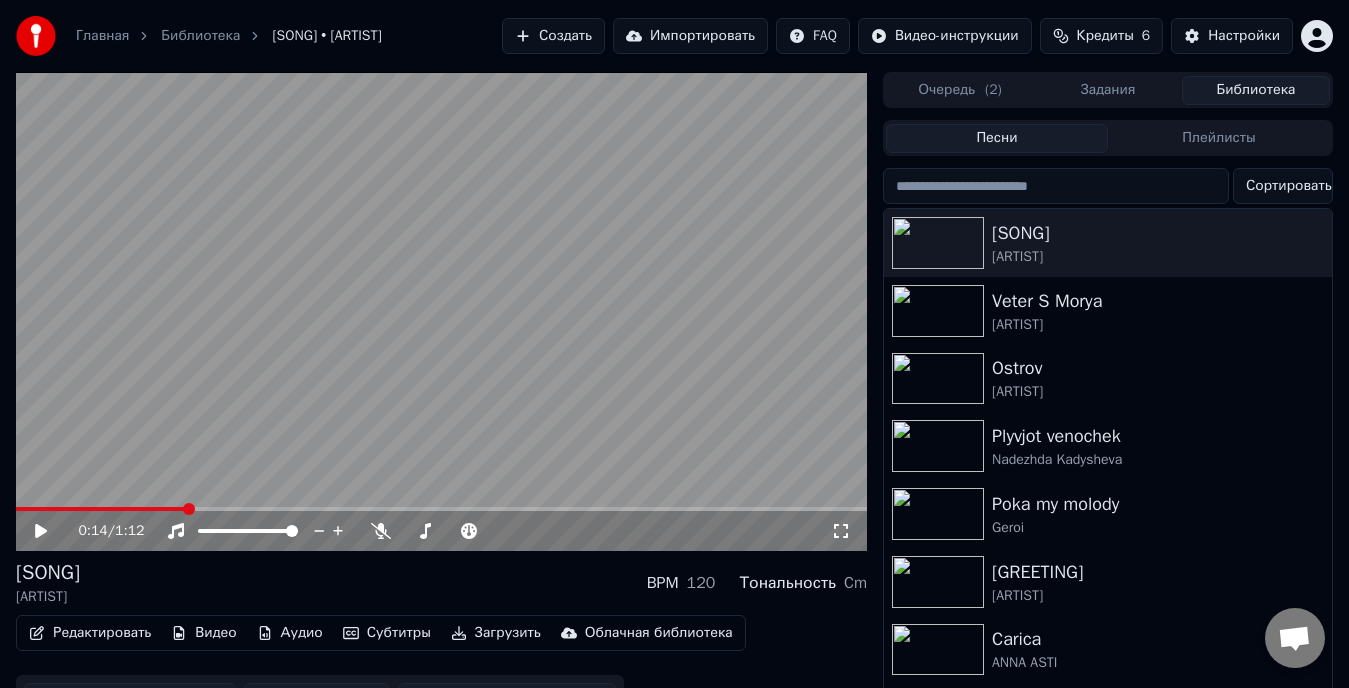 click on "Создать" at bounding box center [553, 36] 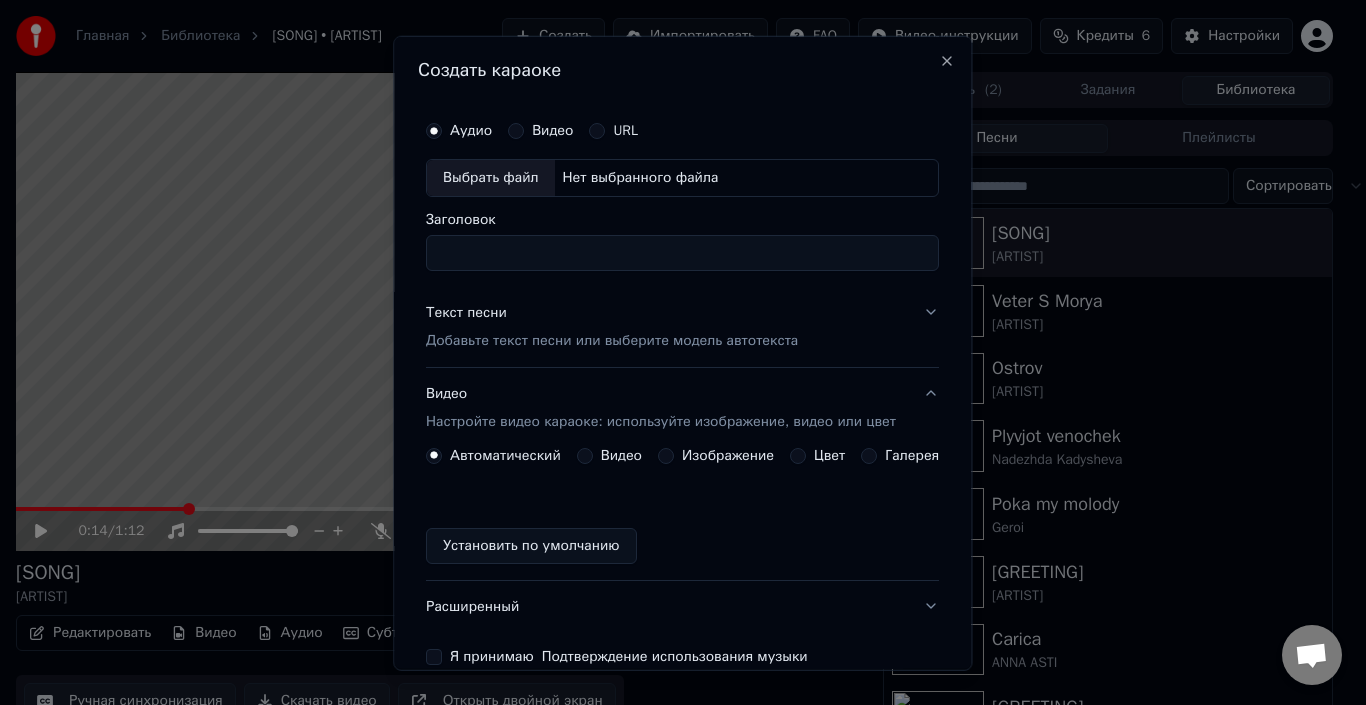 click on "Выбрать файл" at bounding box center (491, 177) 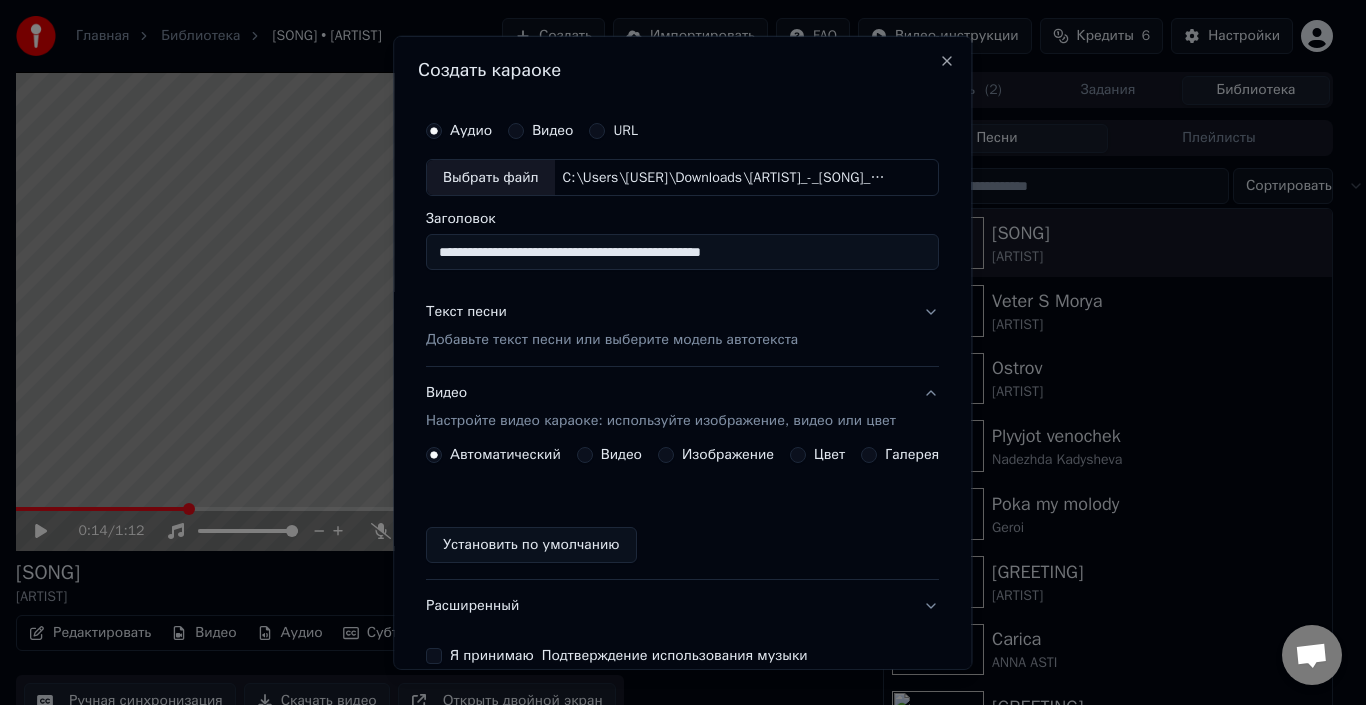 type on "**********" 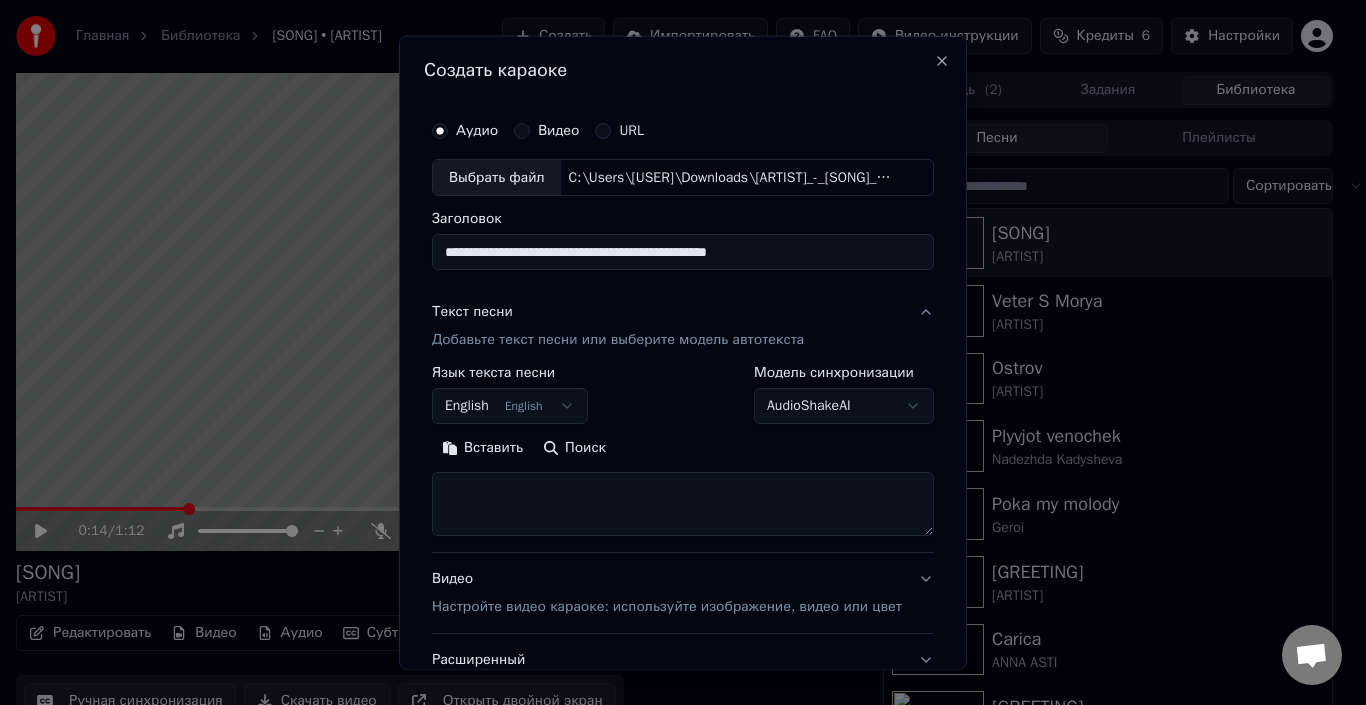 click on "English English" at bounding box center (510, 406) 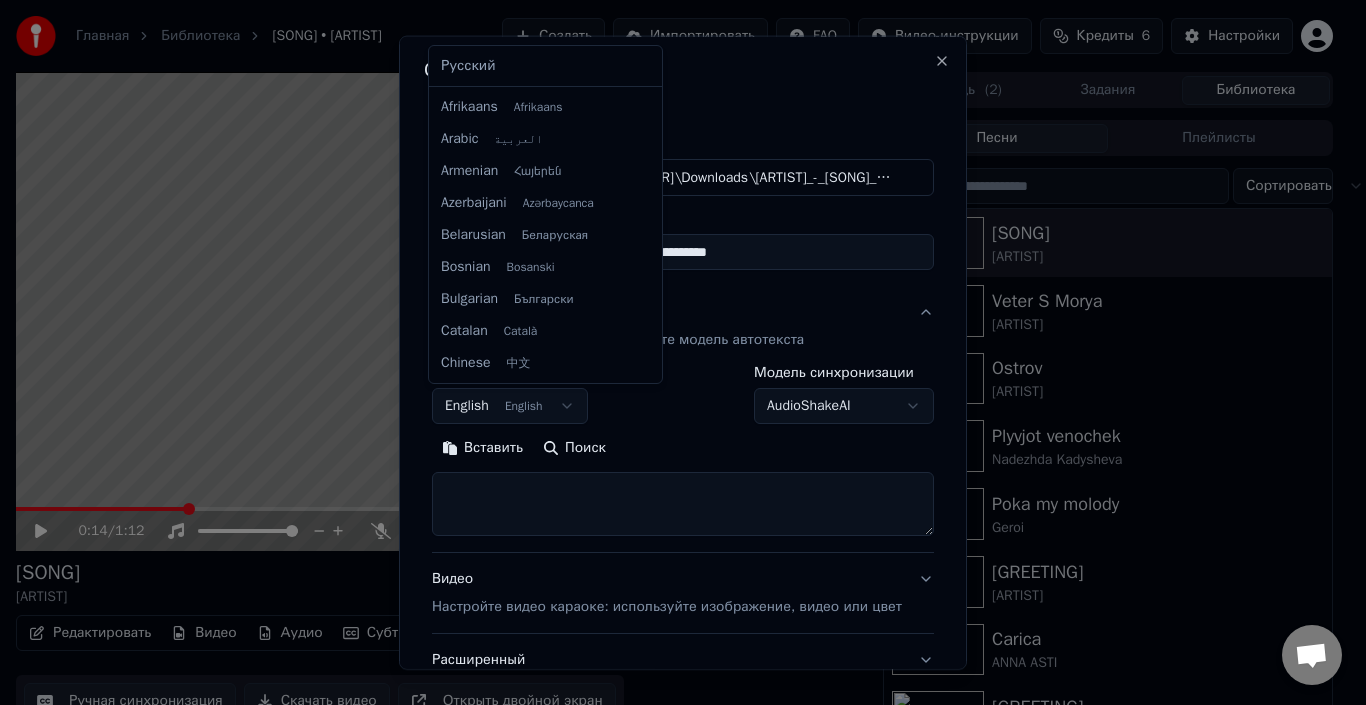 scroll, scrollTop: 160, scrollLeft: 0, axis: vertical 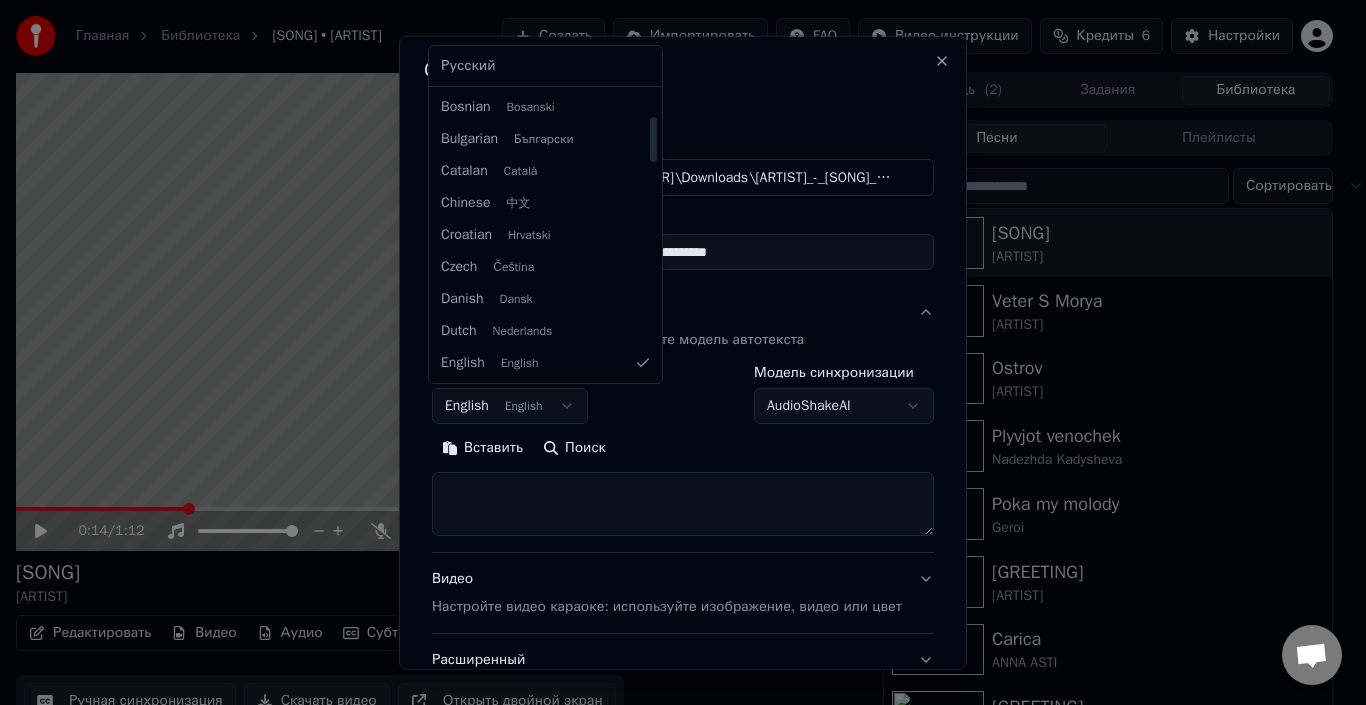 select on "**" 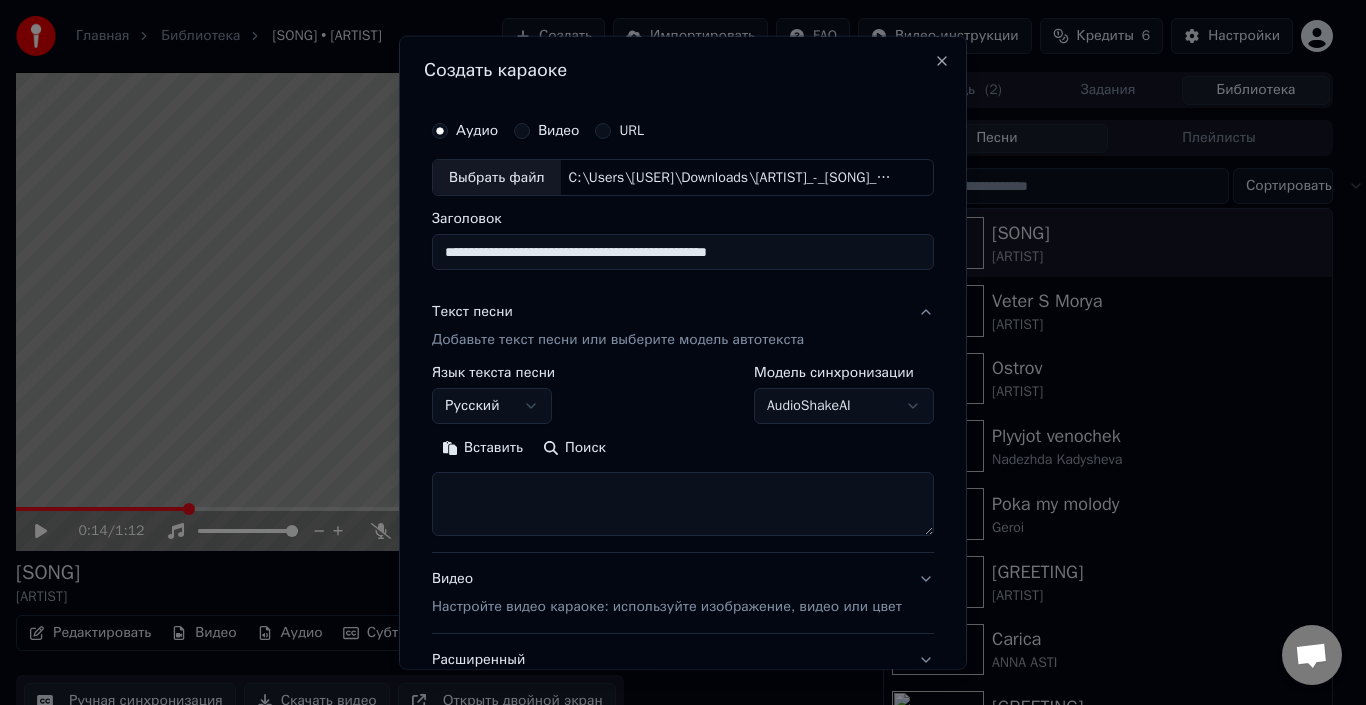 click at bounding box center [683, 504] 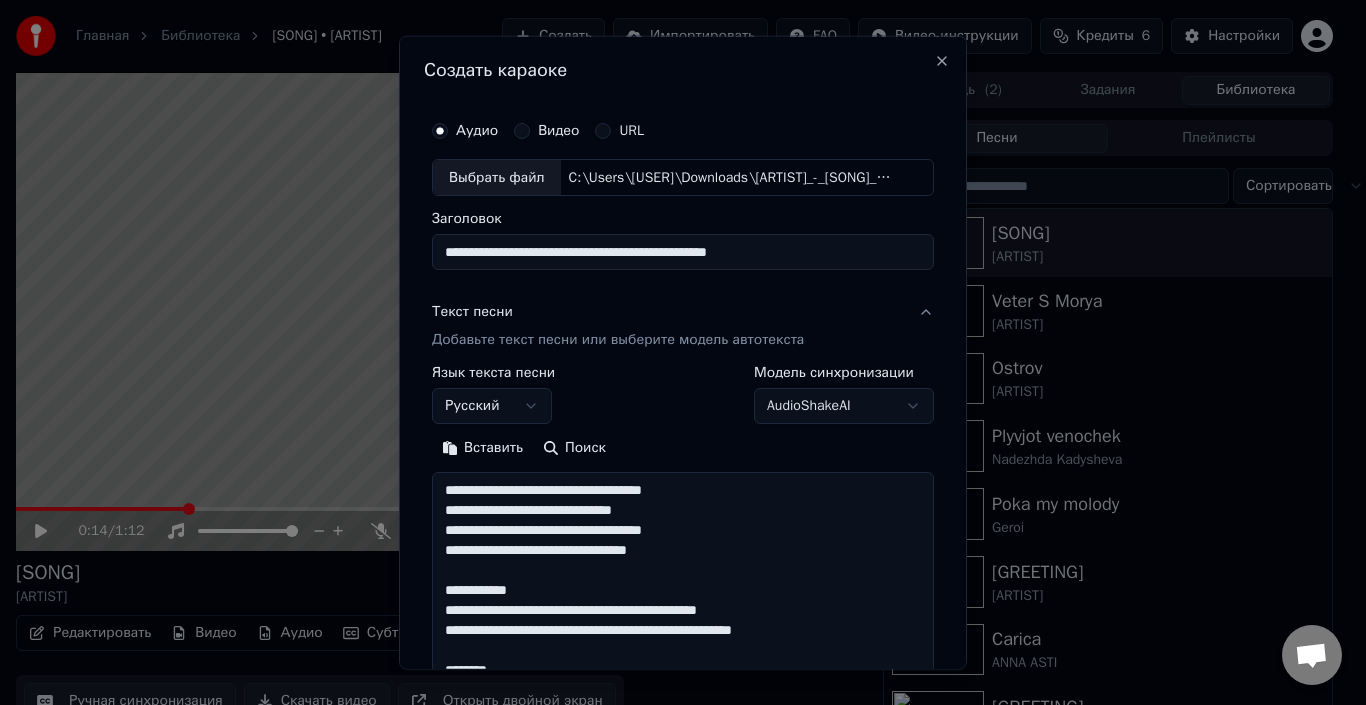 scroll, scrollTop: 865, scrollLeft: 0, axis: vertical 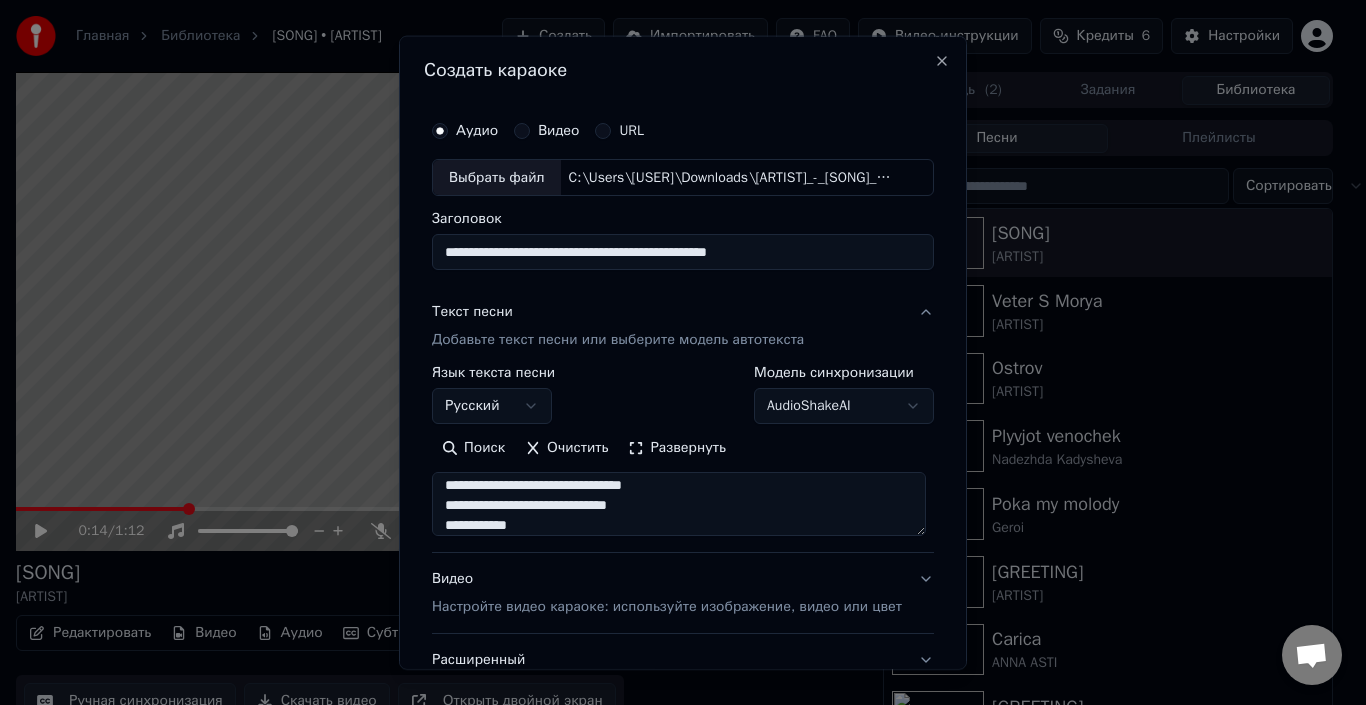click on "Развернуть" at bounding box center [677, 448] 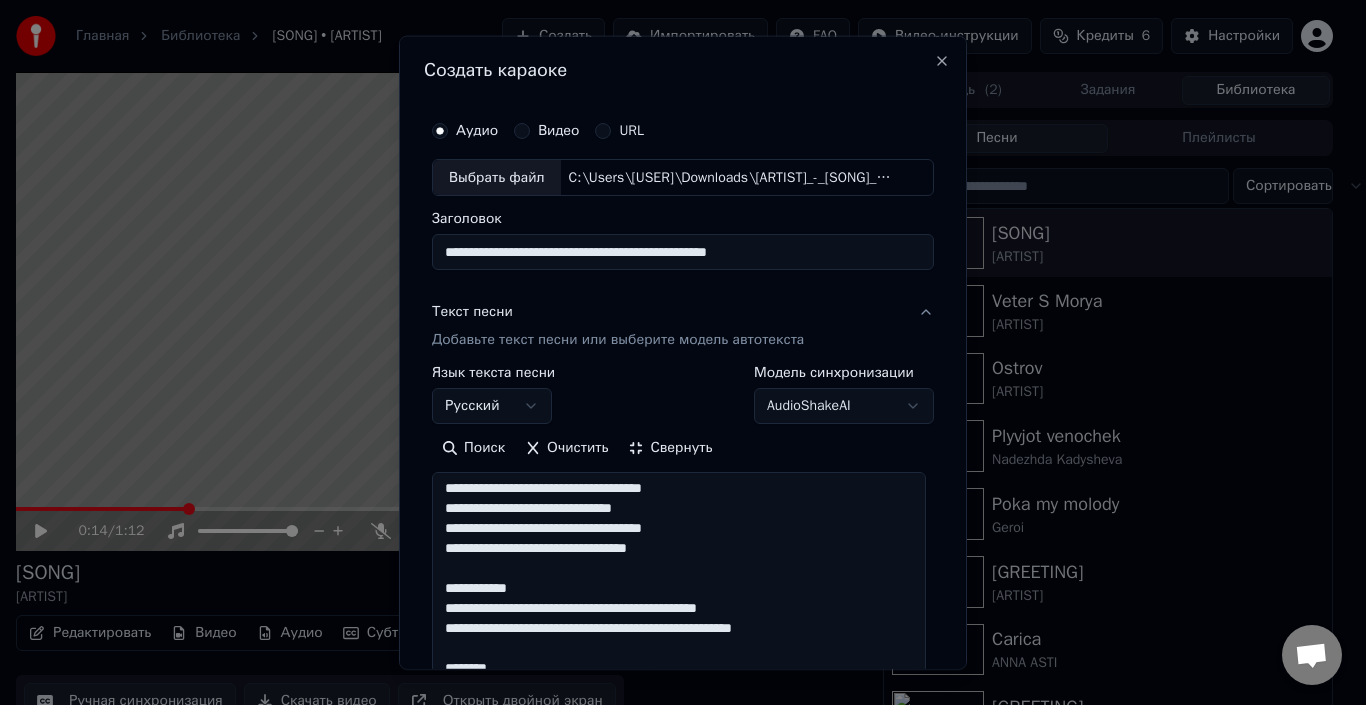 drag, startPoint x: 539, startPoint y: 588, endPoint x: 457, endPoint y: 573, distance: 83.360664 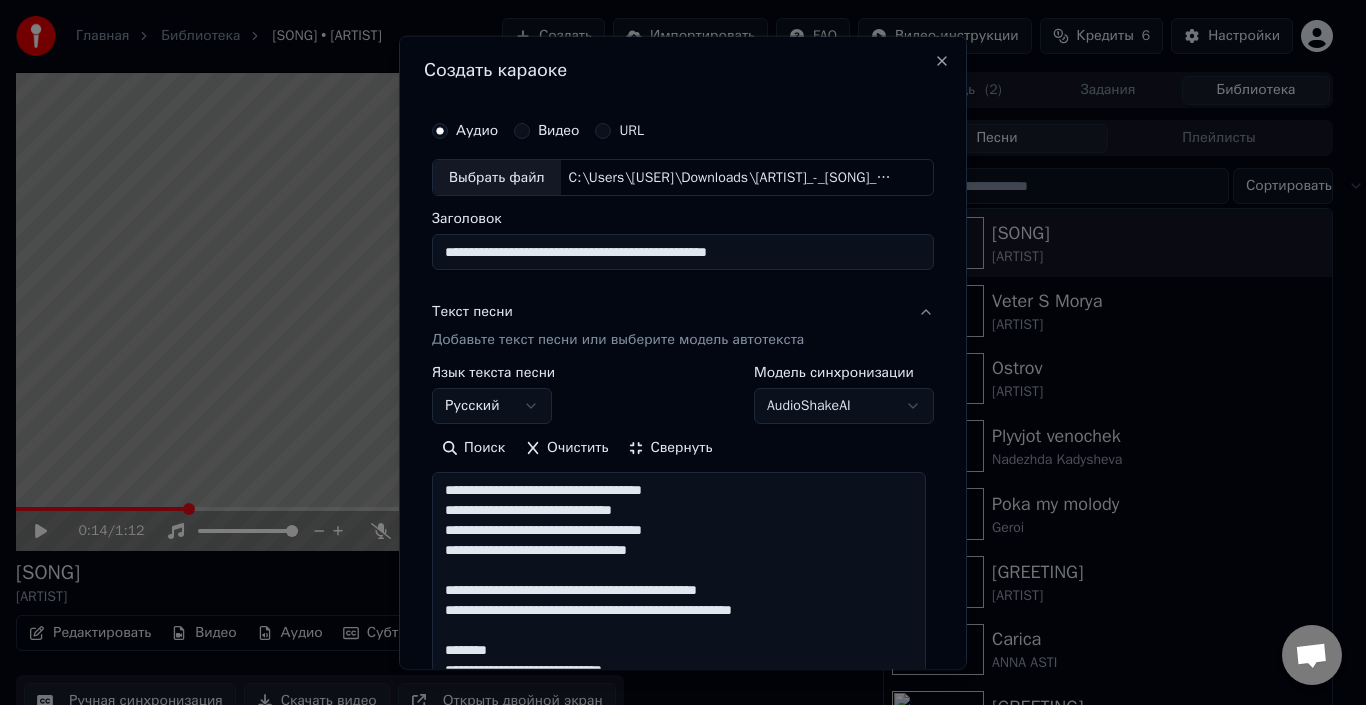 scroll, scrollTop: 0, scrollLeft: 0, axis: both 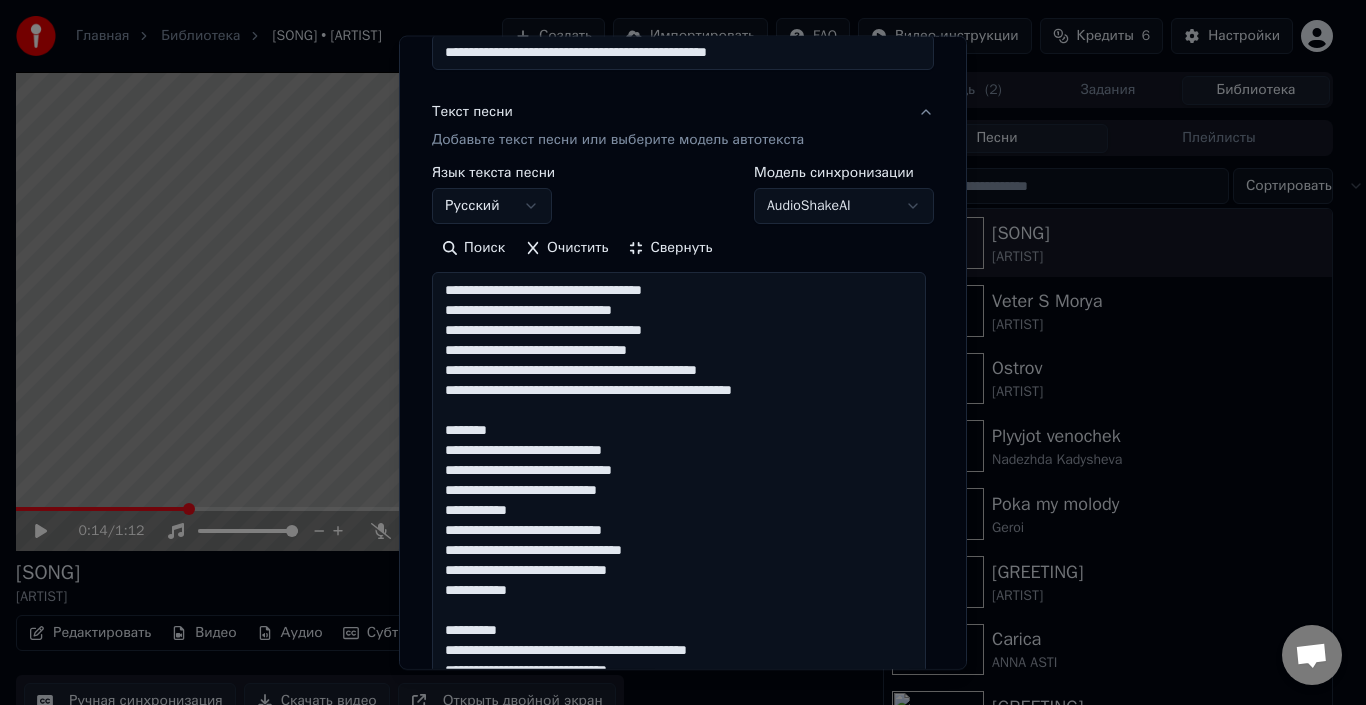 drag, startPoint x: 505, startPoint y: 426, endPoint x: 467, endPoint y: 412, distance: 40.496914 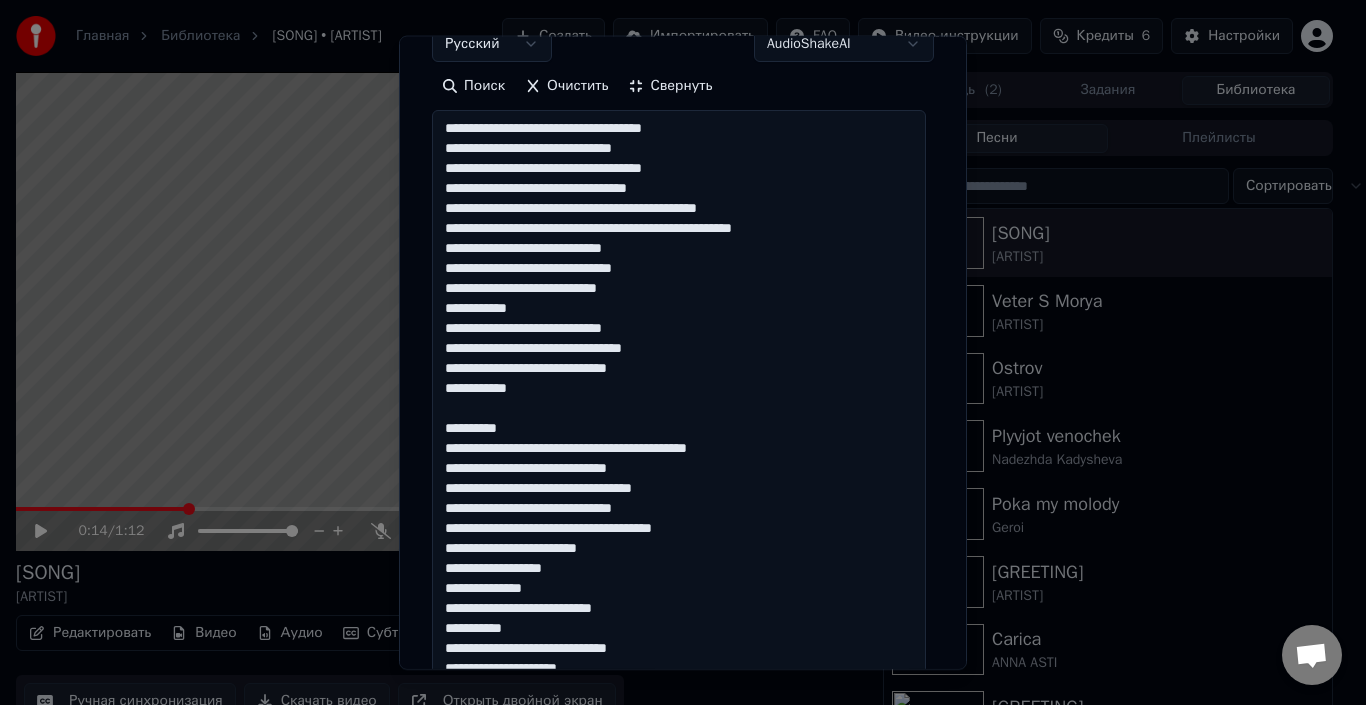 scroll, scrollTop: 500, scrollLeft: 0, axis: vertical 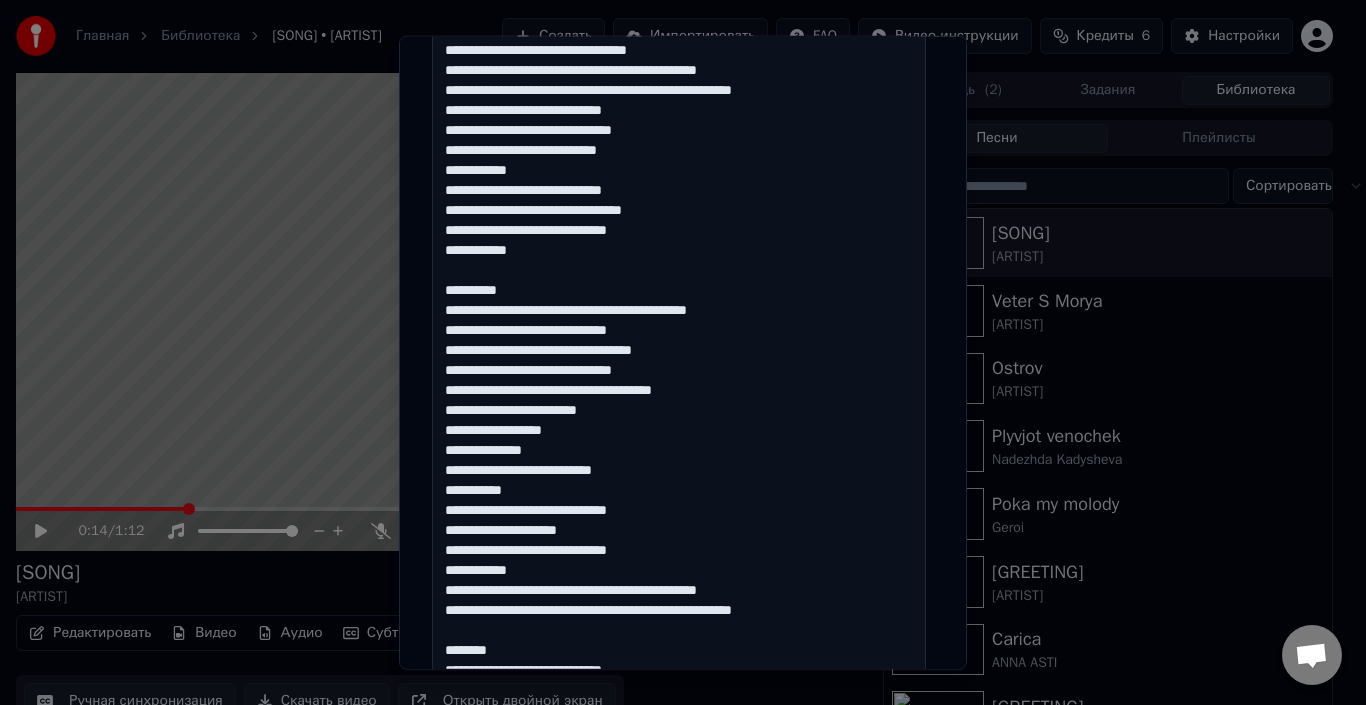 drag, startPoint x: 524, startPoint y: 283, endPoint x: 458, endPoint y: 274, distance: 66.61081 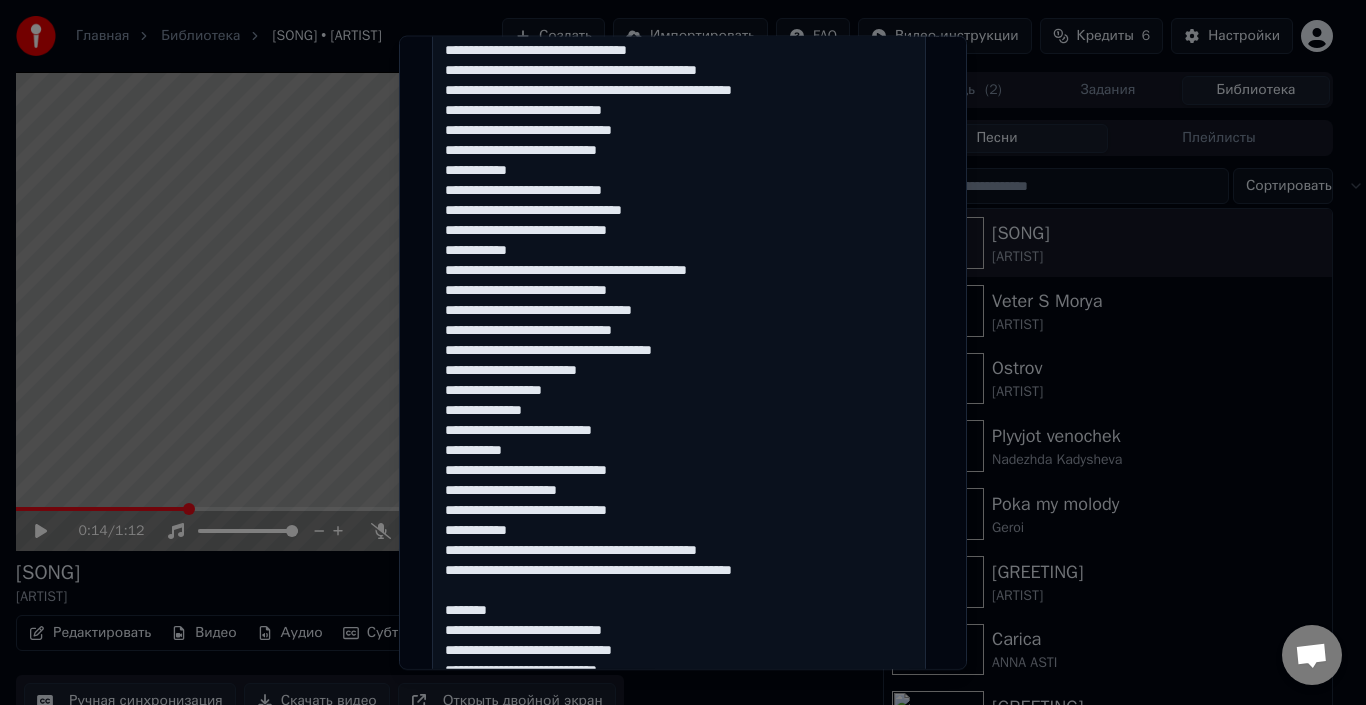 drag, startPoint x: 440, startPoint y: 351, endPoint x: 675, endPoint y: 533, distance: 297.2356 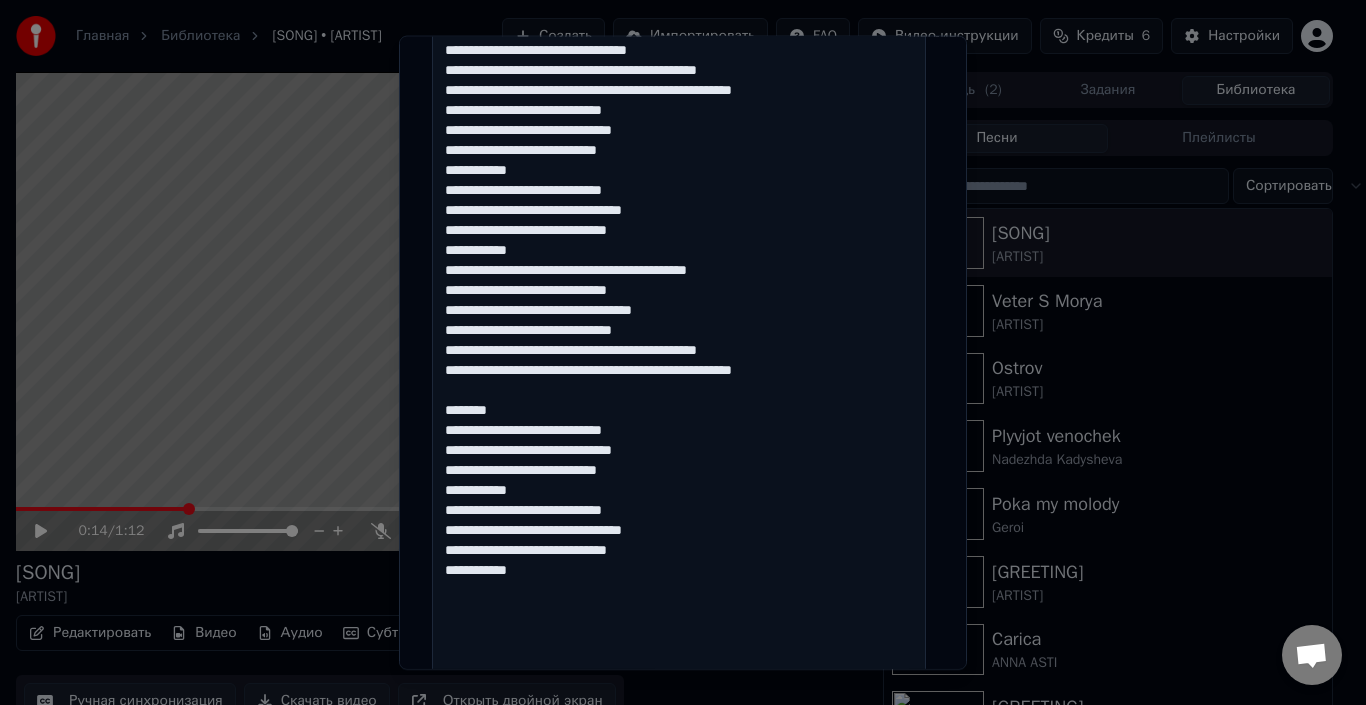 drag, startPoint x: 524, startPoint y: 404, endPoint x: 452, endPoint y: 397, distance: 72.33948 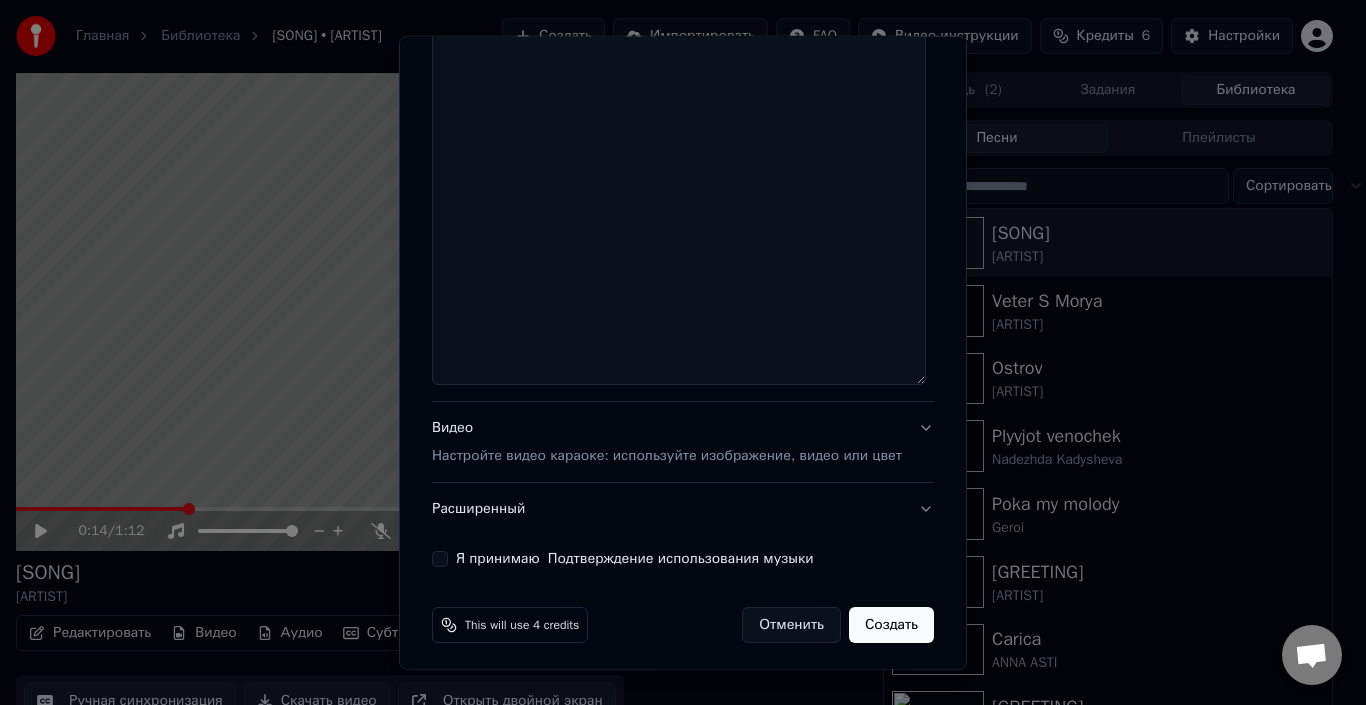 scroll, scrollTop: 1028, scrollLeft: 0, axis: vertical 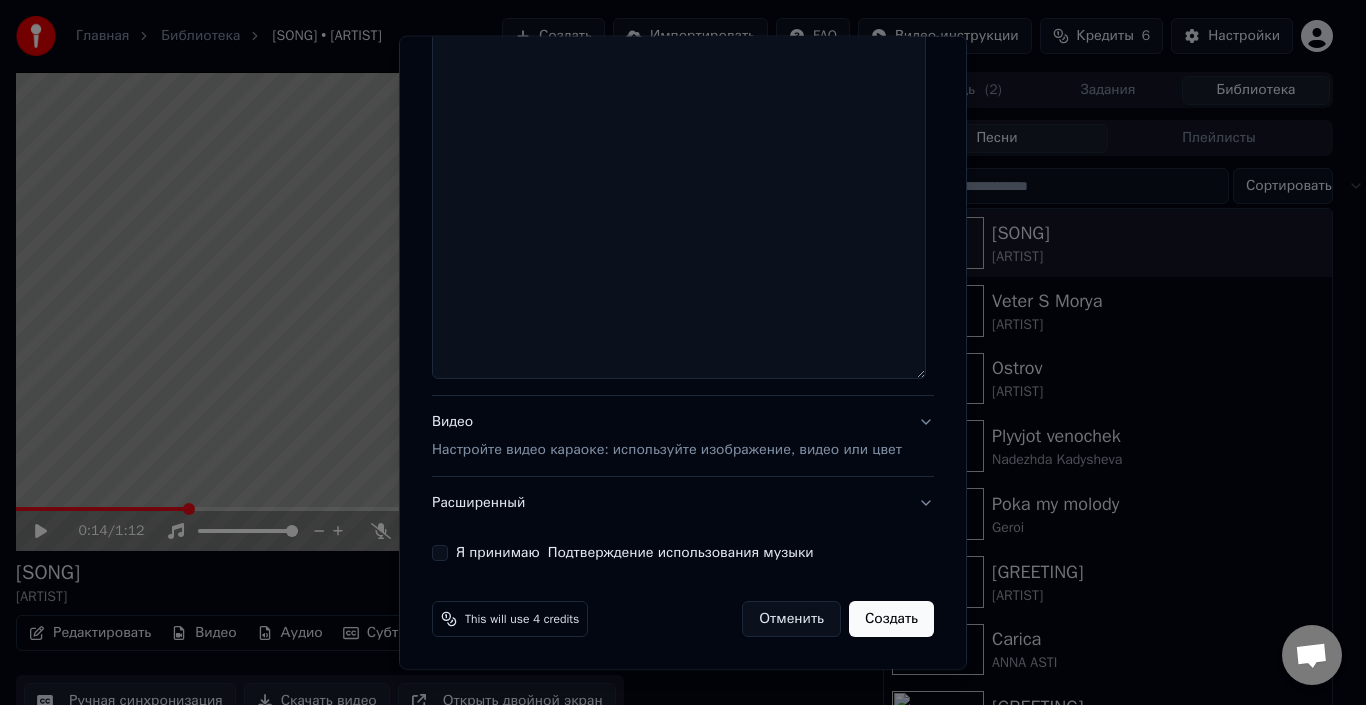 type on "**********" 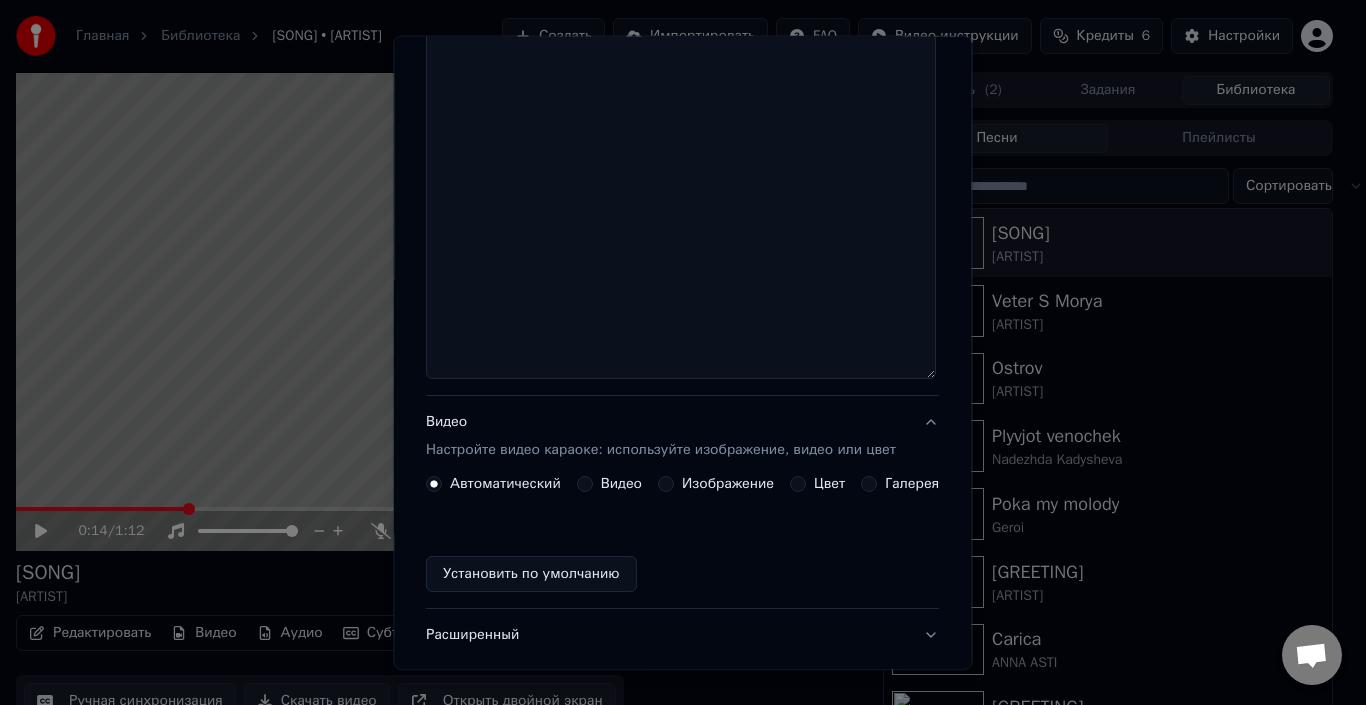 scroll, scrollTop: 103, scrollLeft: 0, axis: vertical 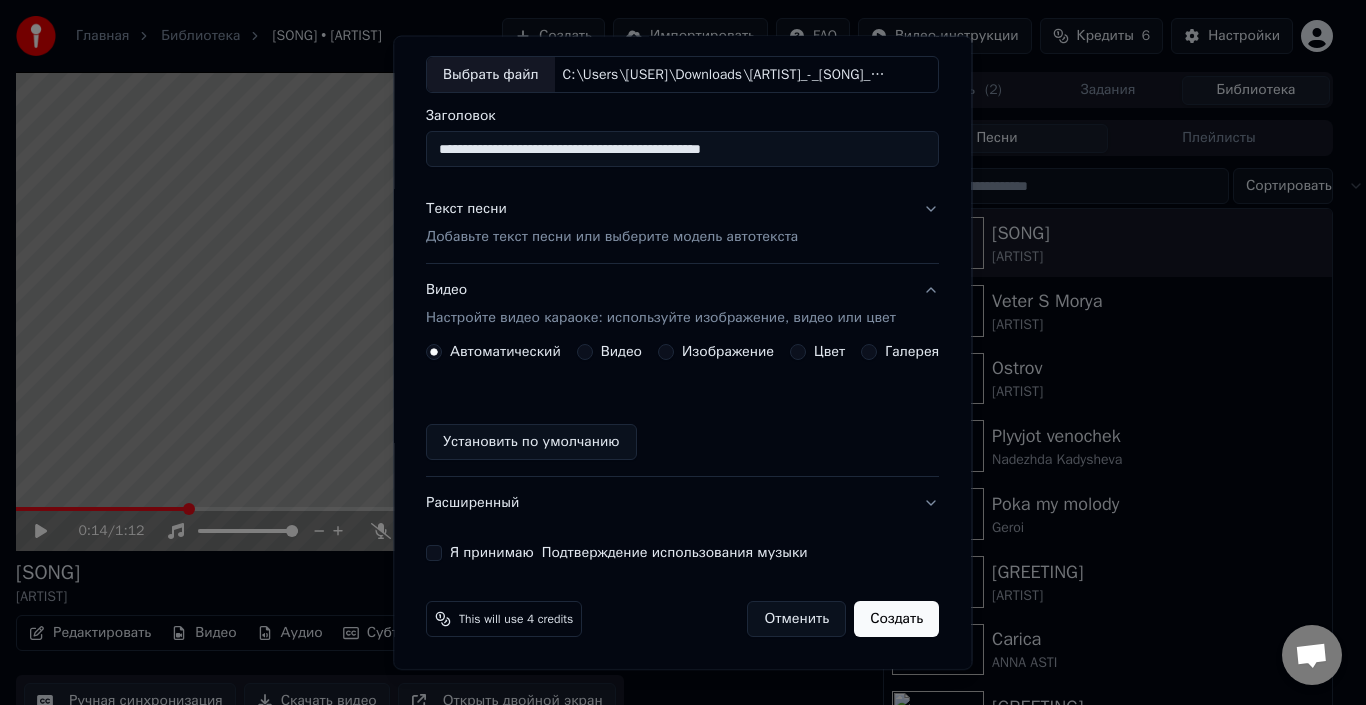 click on "Изображение" at bounding box center (666, 352) 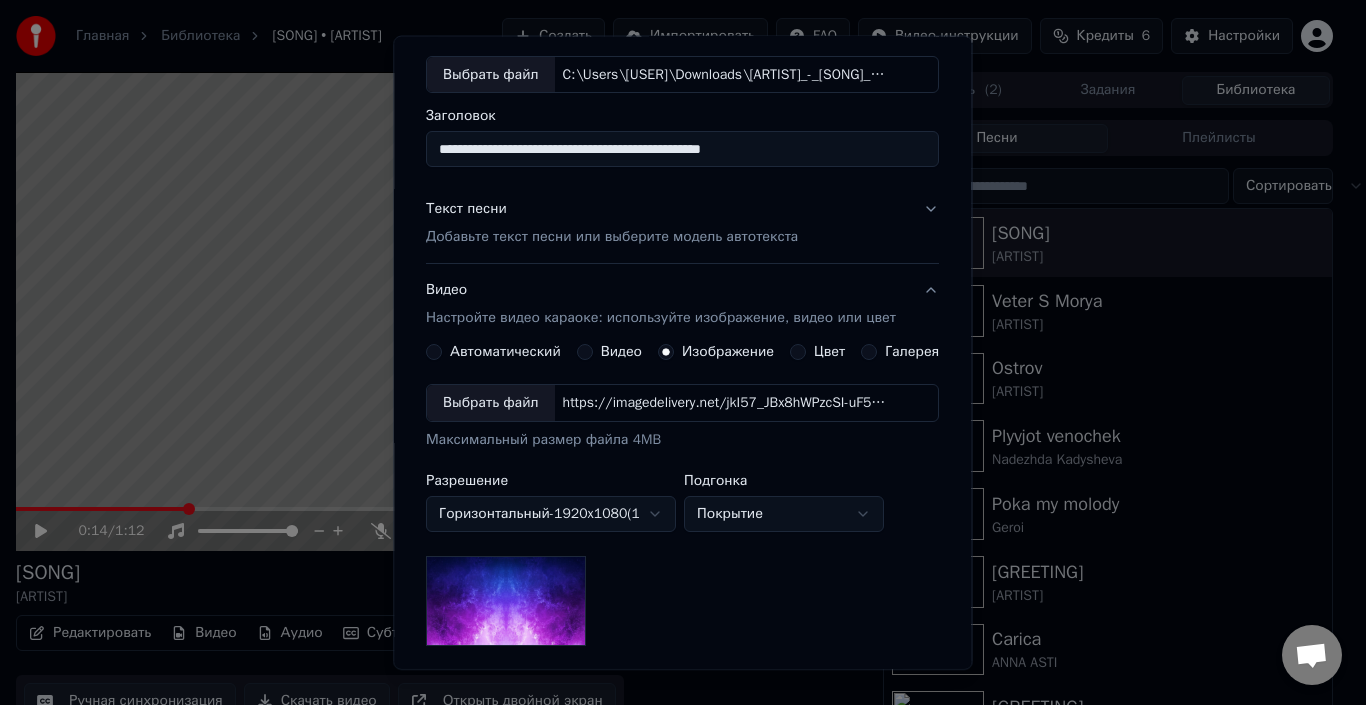 click on "Выбрать файл" at bounding box center (491, 403) 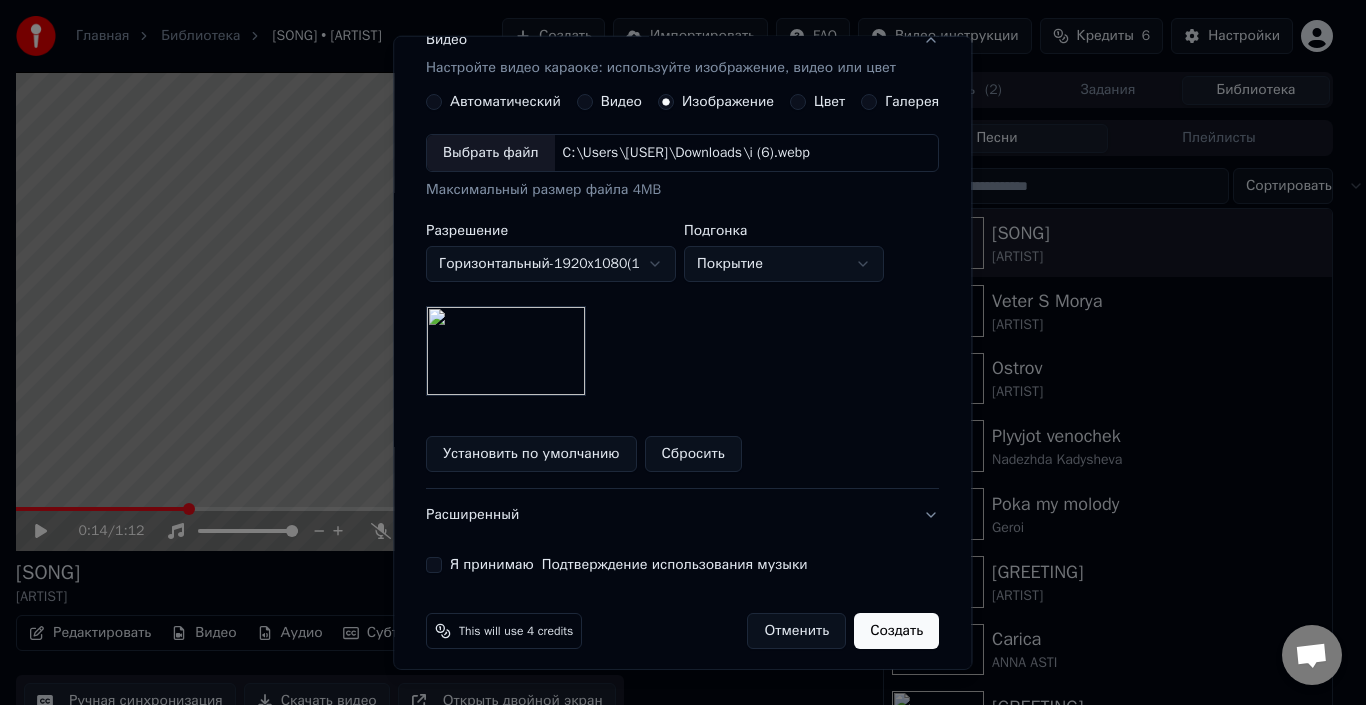 scroll, scrollTop: 365, scrollLeft: 0, axis: vertical 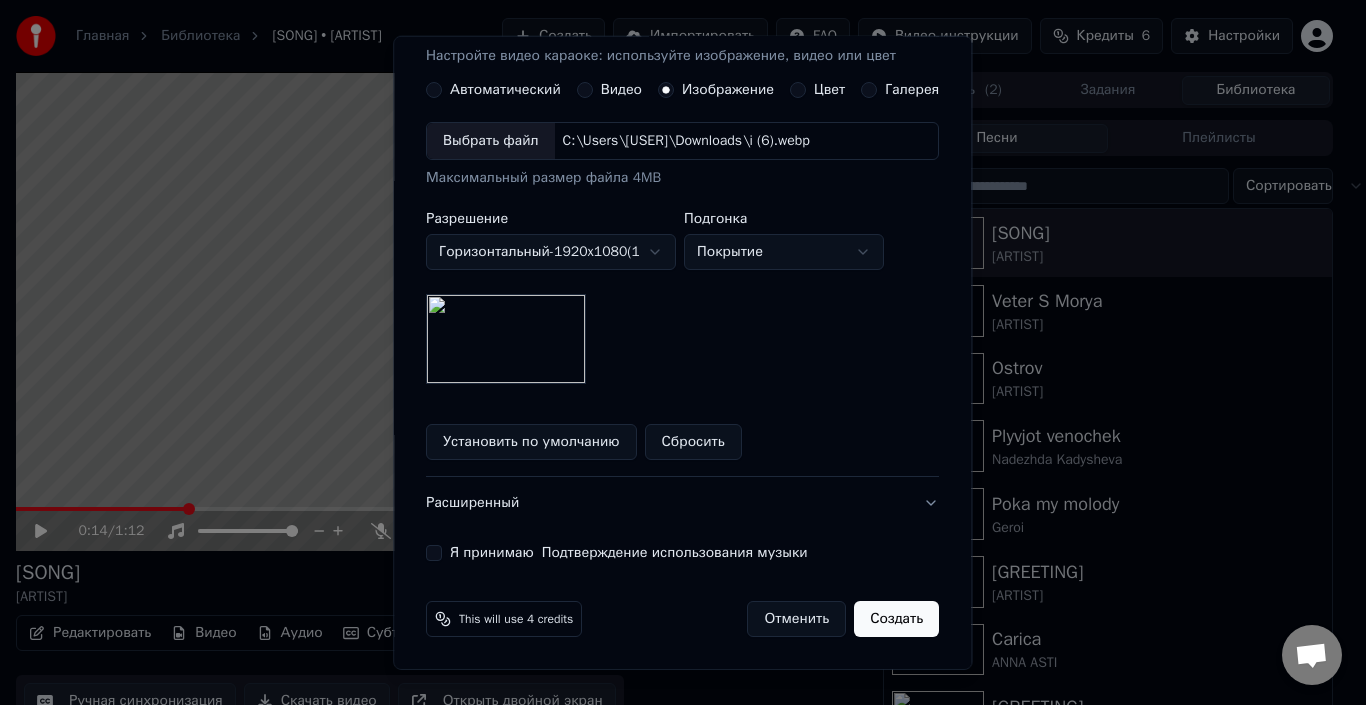 click on "Я принимаю   Подтверждение использования музыки" at bounding box center (434, 553) 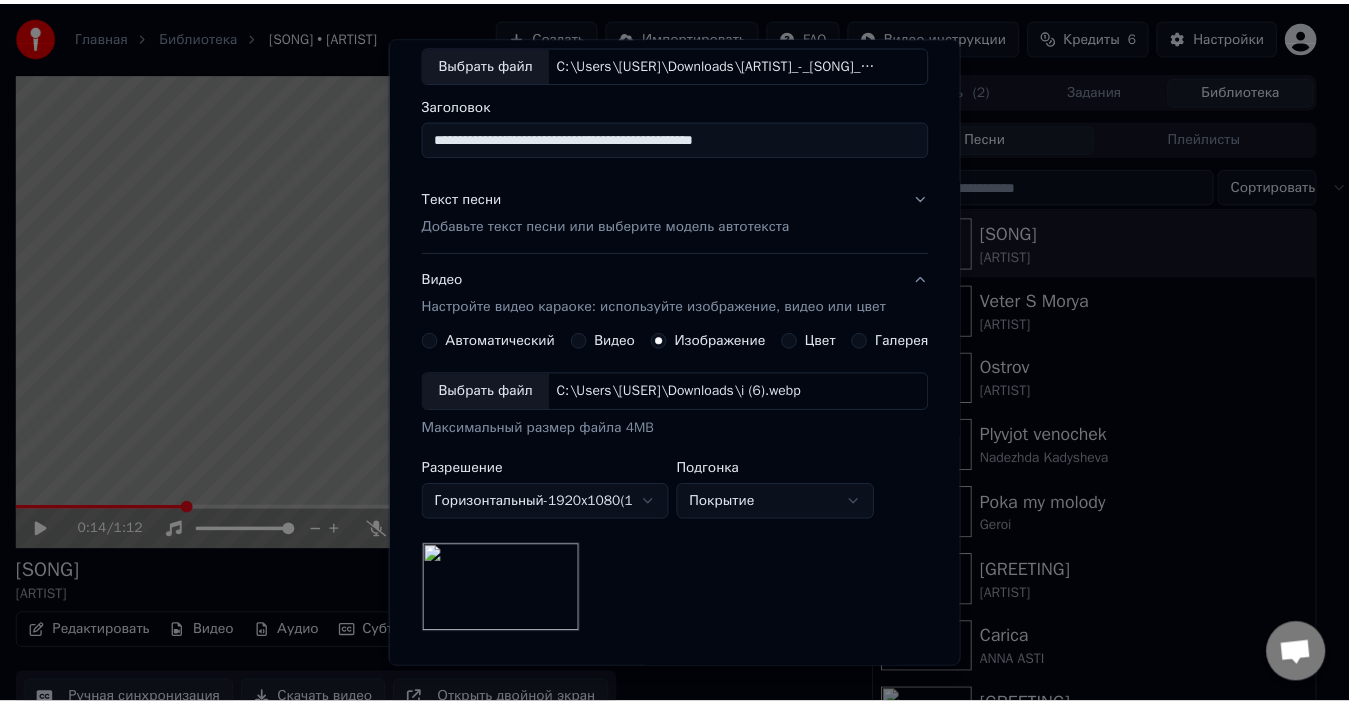 scroll, scrollTop: 365, scrollLeft: 0, axis: vertical 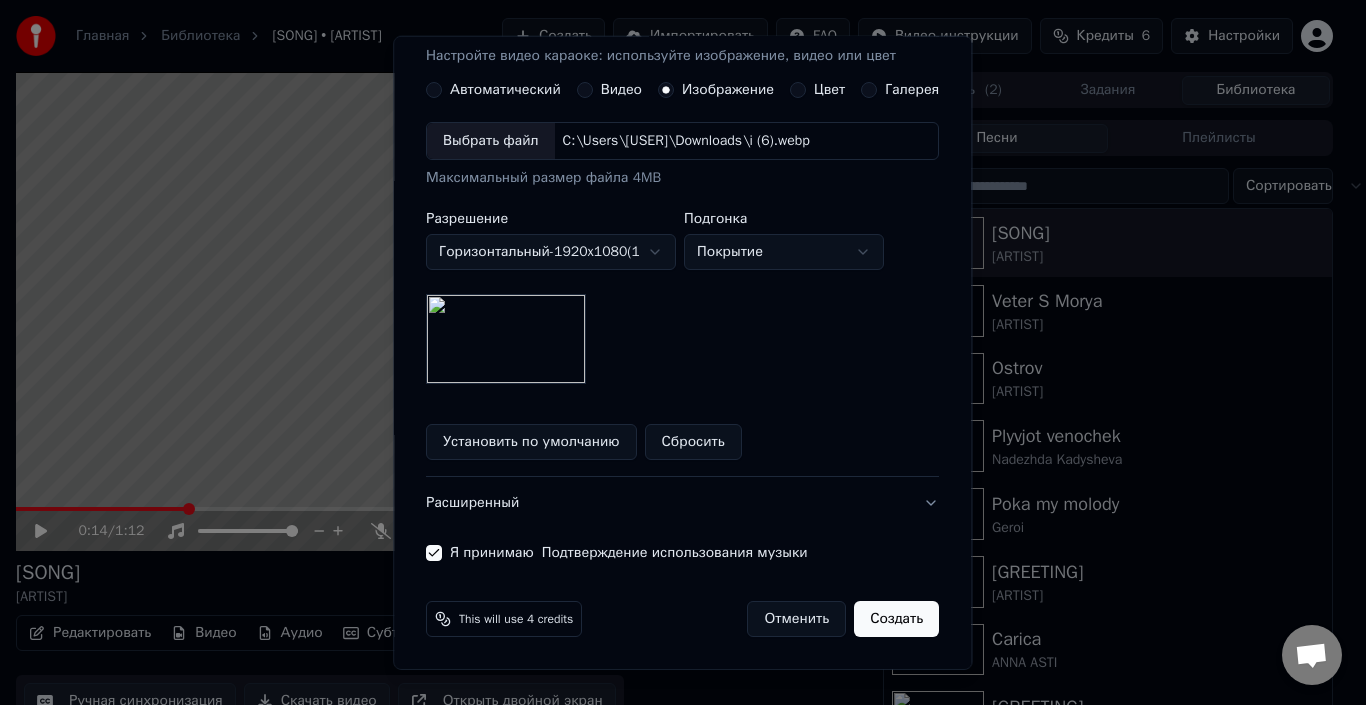 click on "Создать" at bounding box center (897, 619) 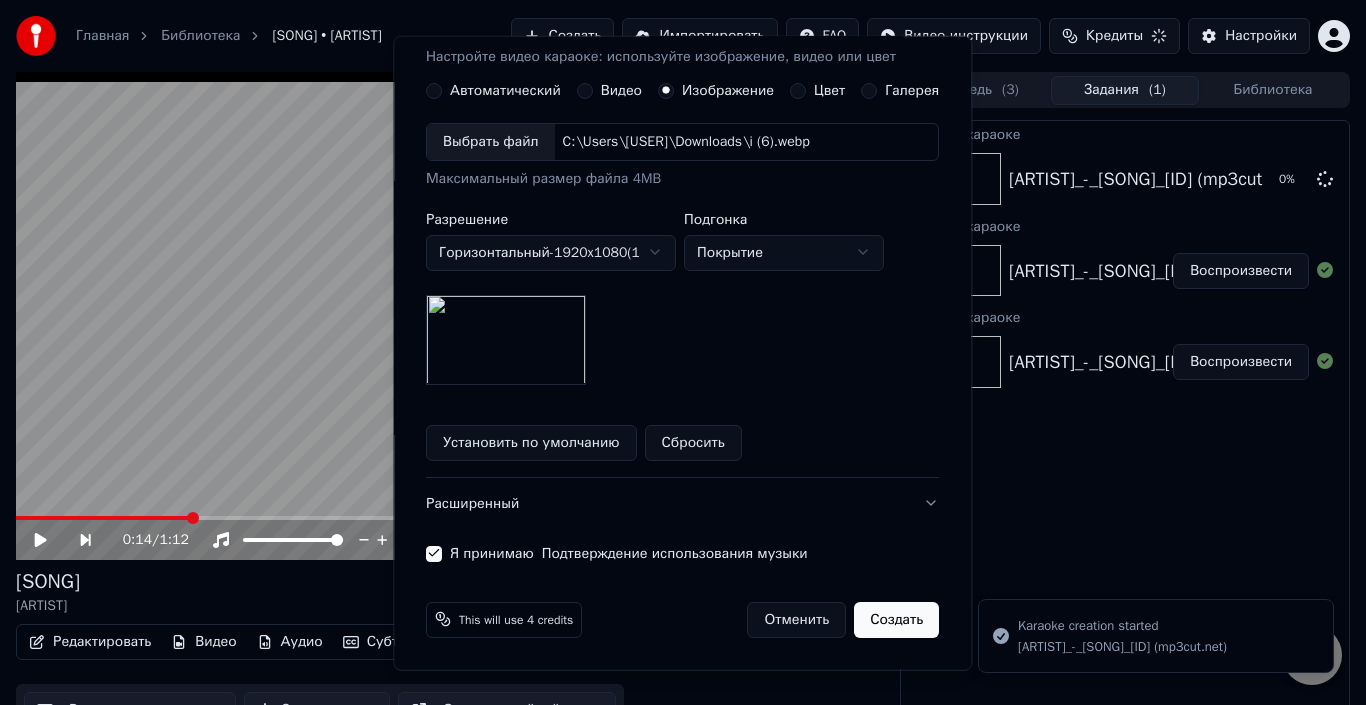type 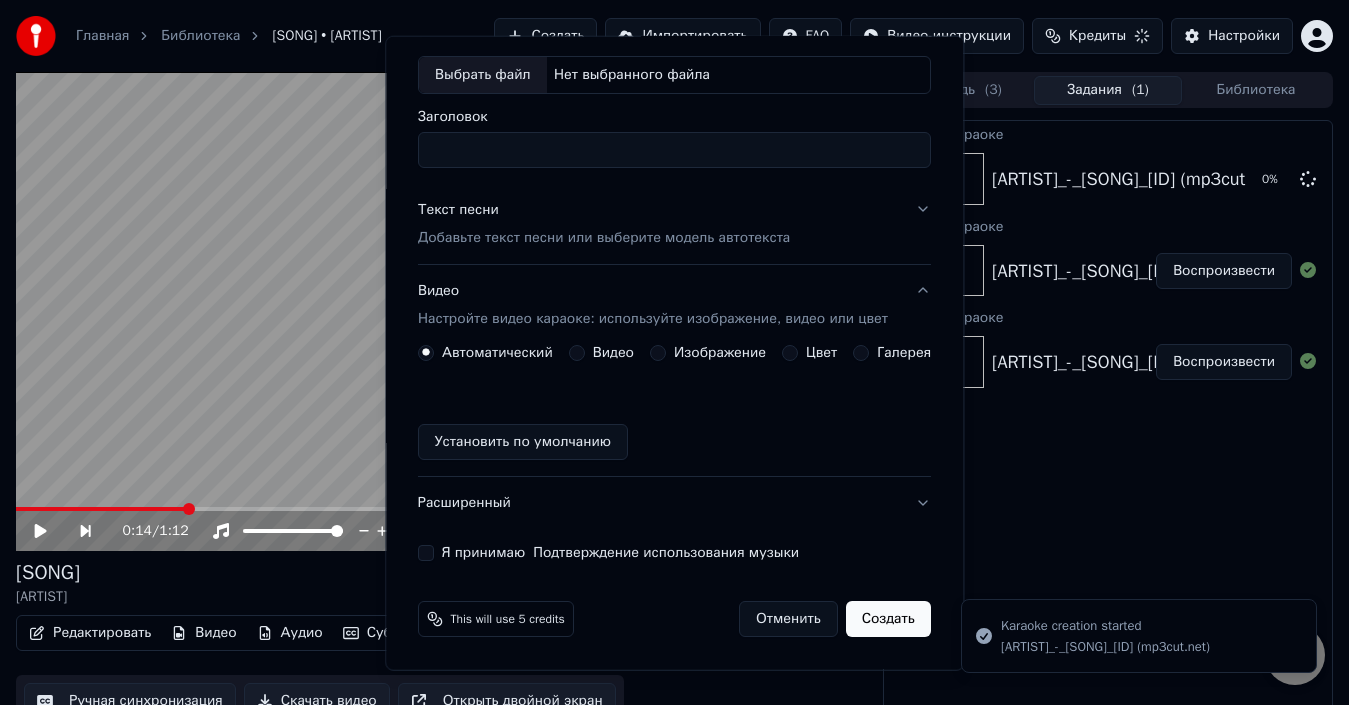 scroll, scrollTop: 103, scrollLeft: 0, axis: vertical 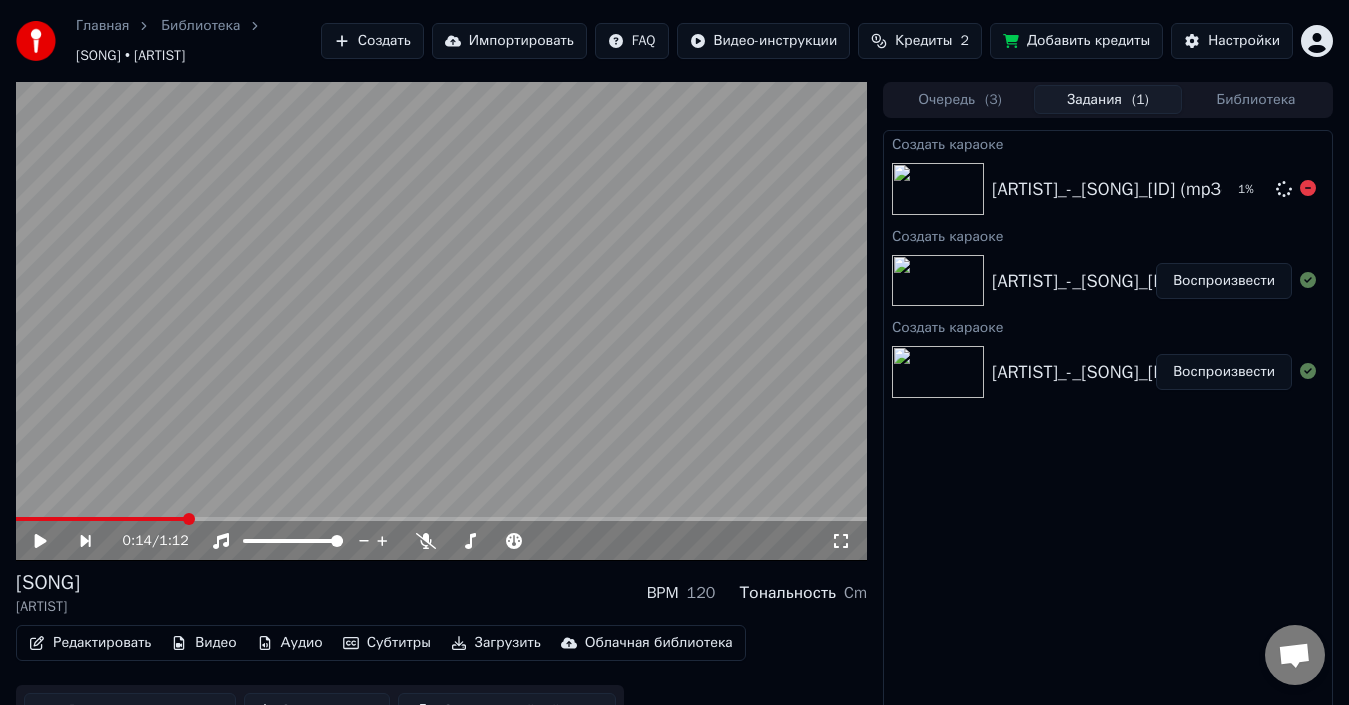 click at bounding box center (938, 189) 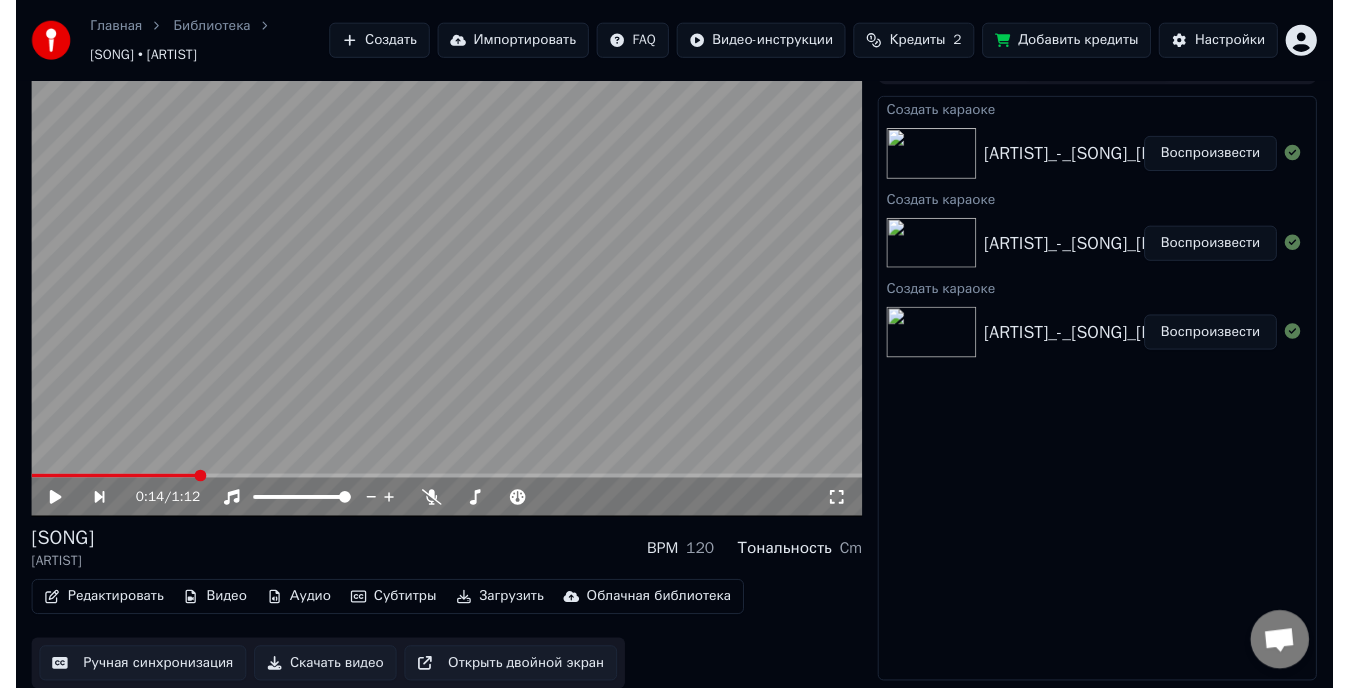 scroll, scrollTop: 0, scrollLeft: 0, axis: both 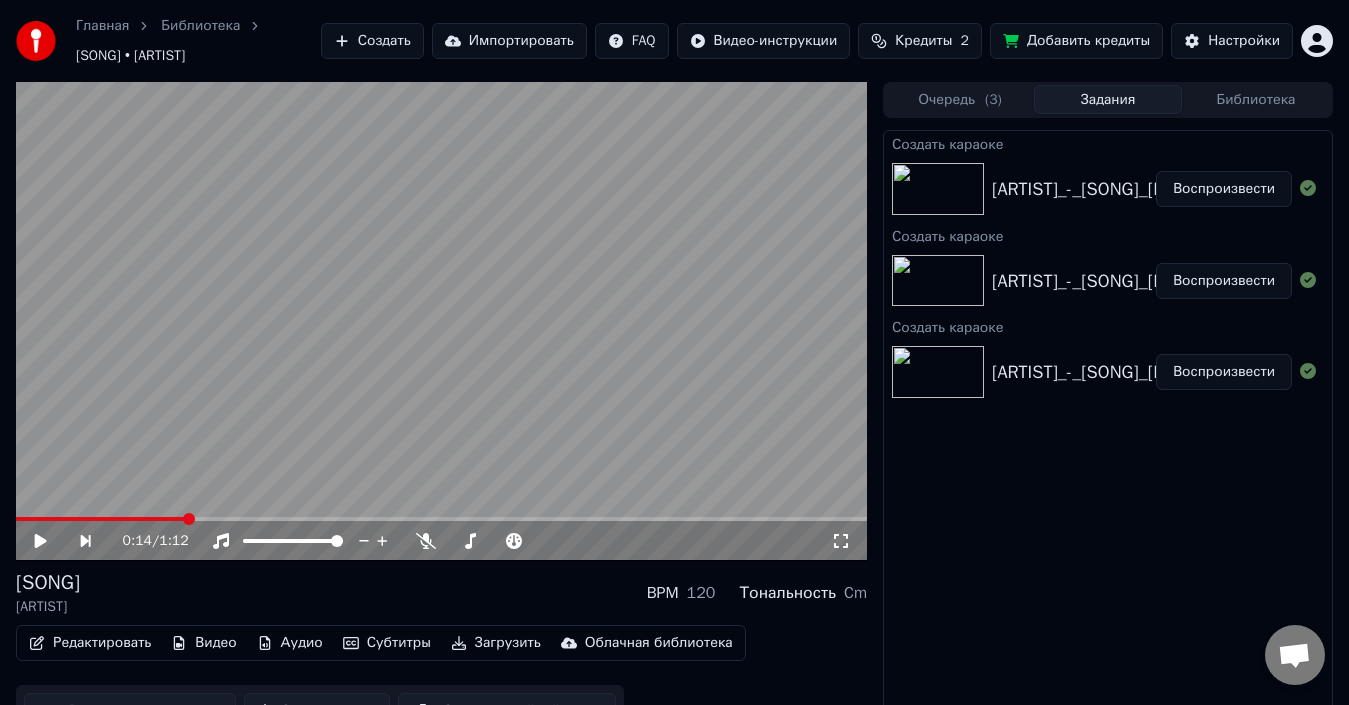 click on "Библиотека" at bounding box center (1256, 99) 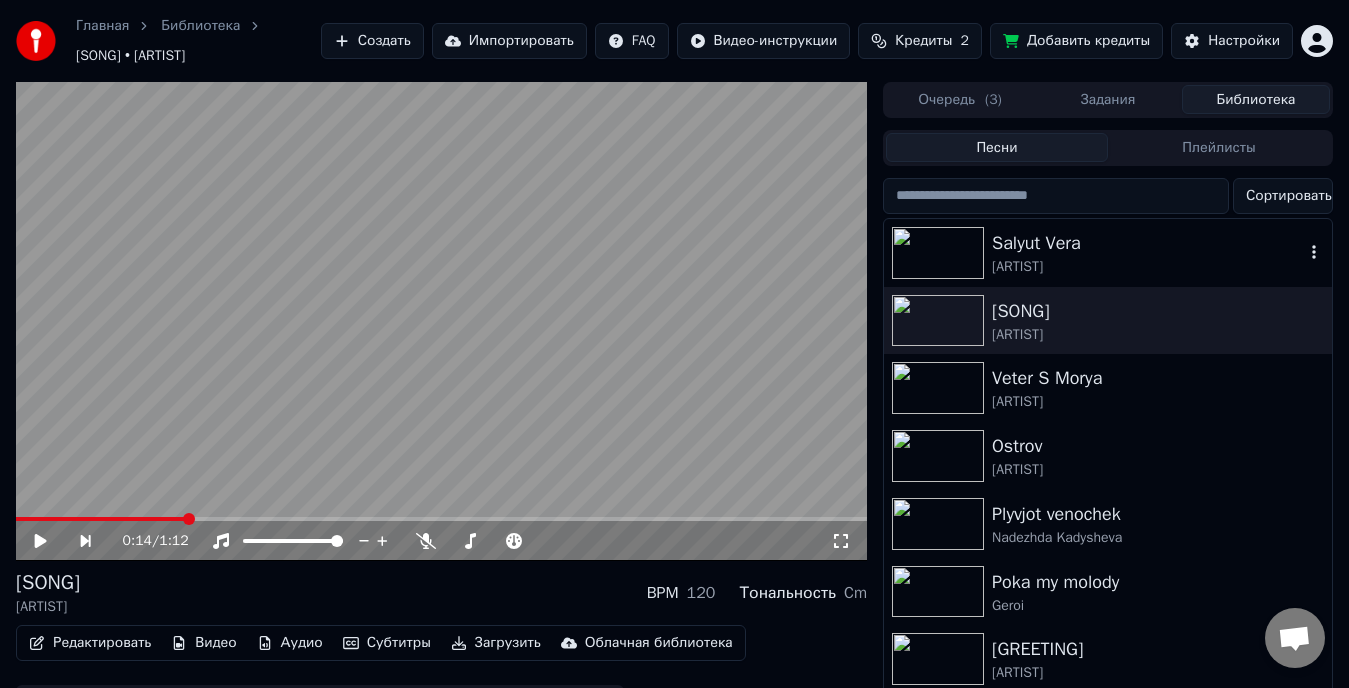 click at bounding box center (938, 253) 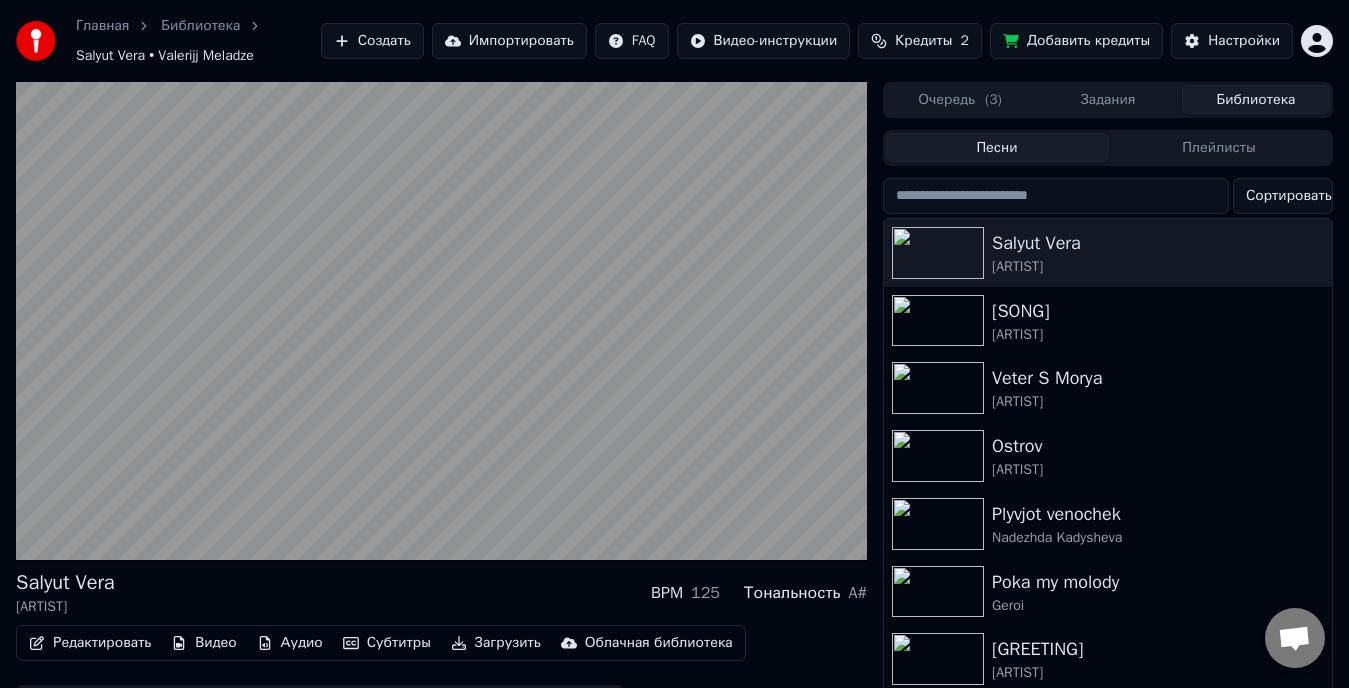 click at bounding box center (441, 321) 